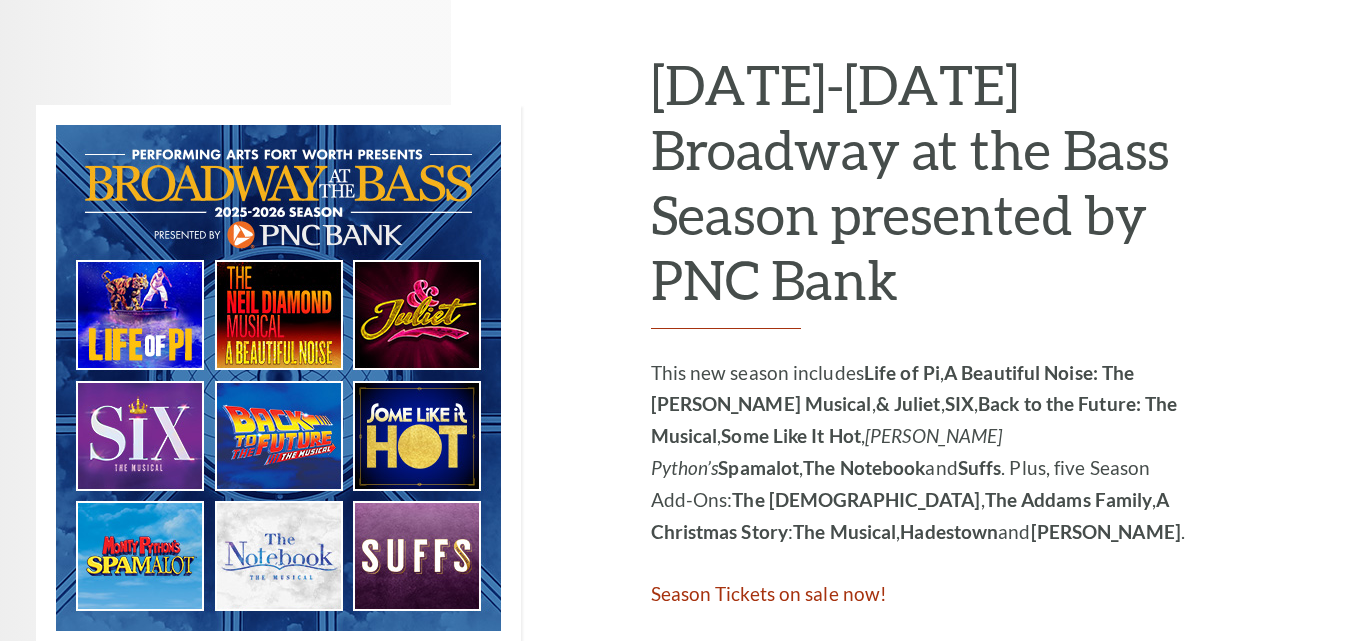 scroll, scrollTop: 1000, scrollLeft: 0, axis: vertical 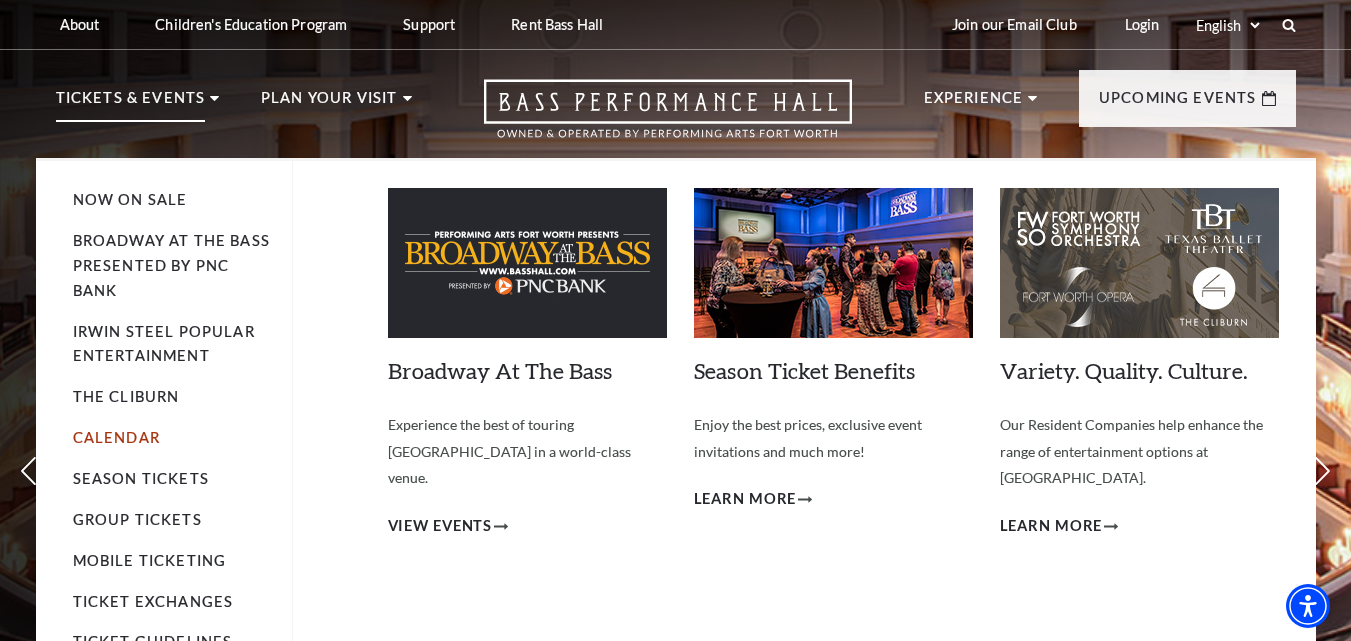 click on "Calendar" at bounding box center (116, 437) 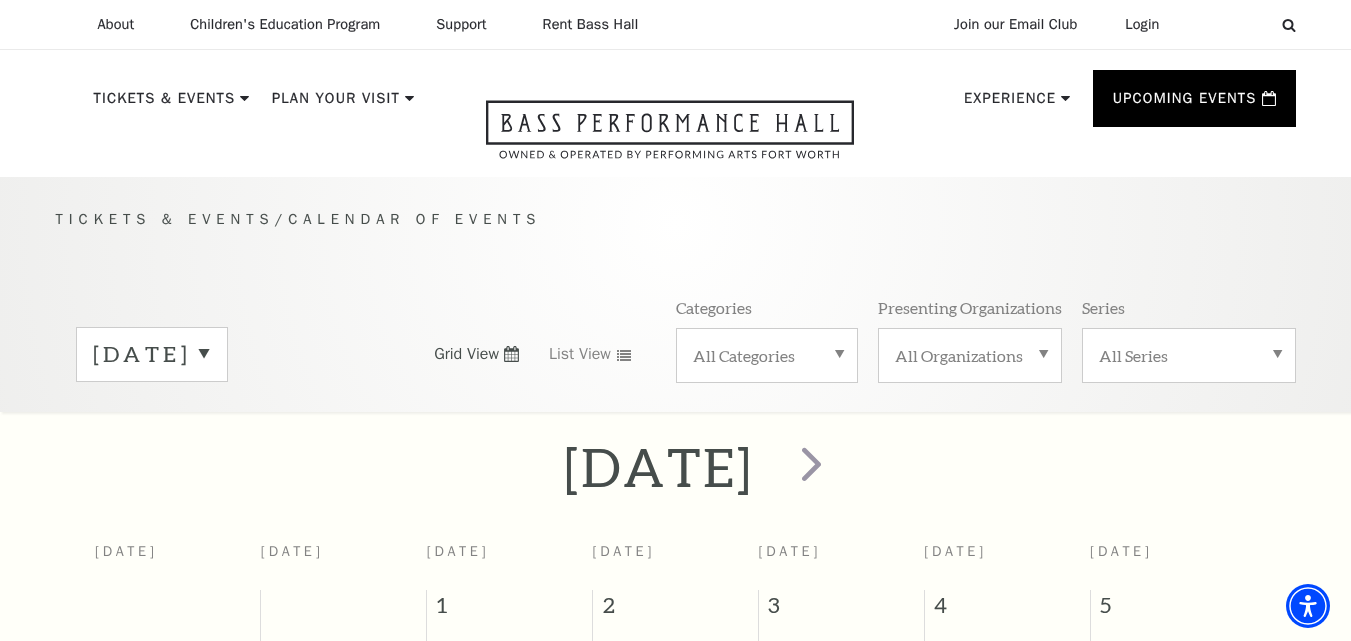 scroll, scrollTop: 177, scrollLeft: 0, axis: vertical 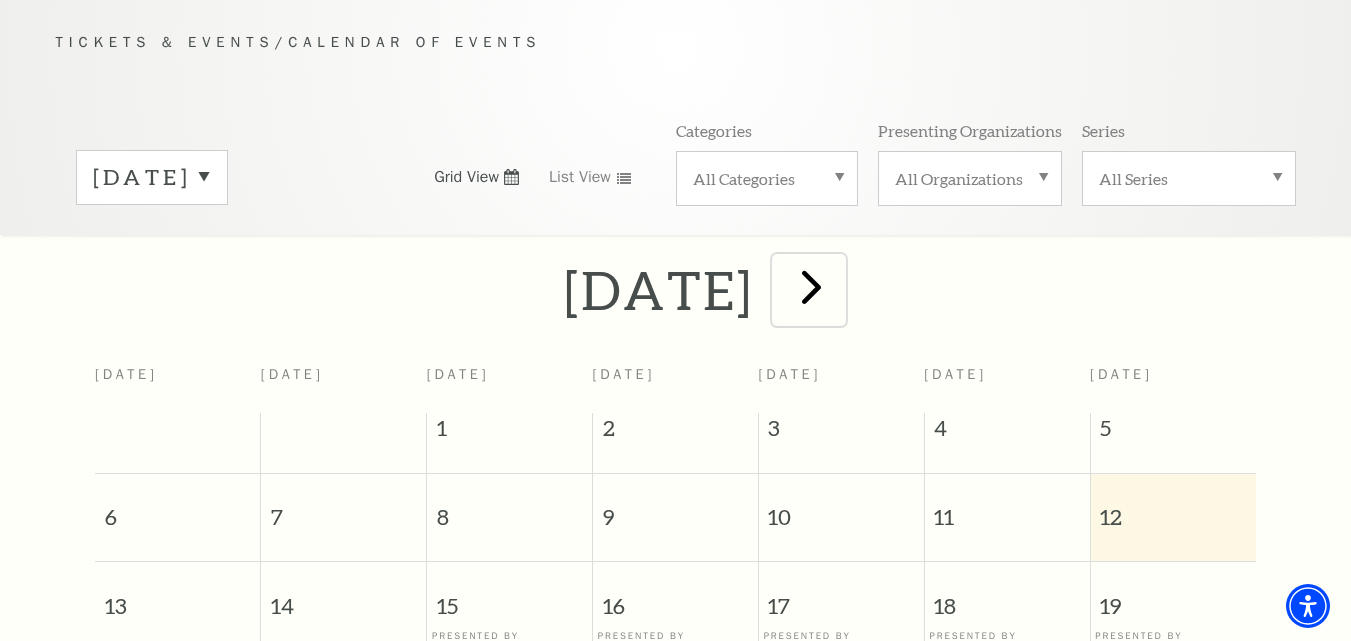 click at bounding box center [811, 286] 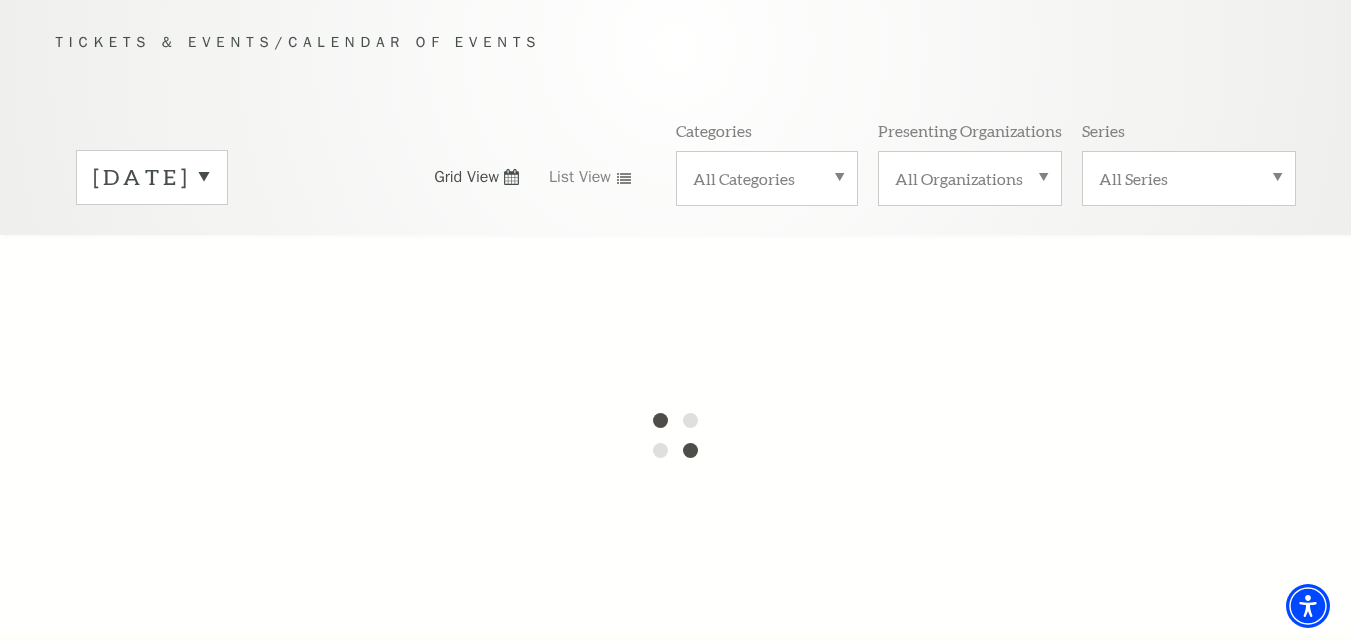 click at bounding box center (675, 435) 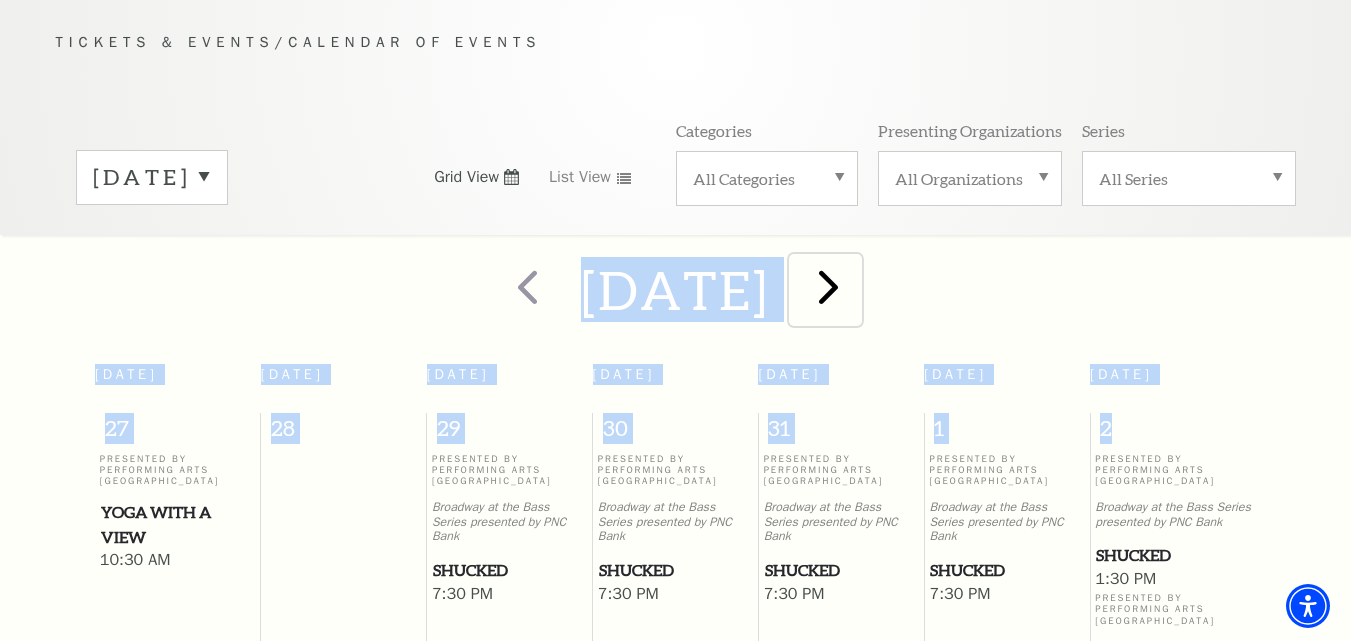 click at bounding box center (828, 286) 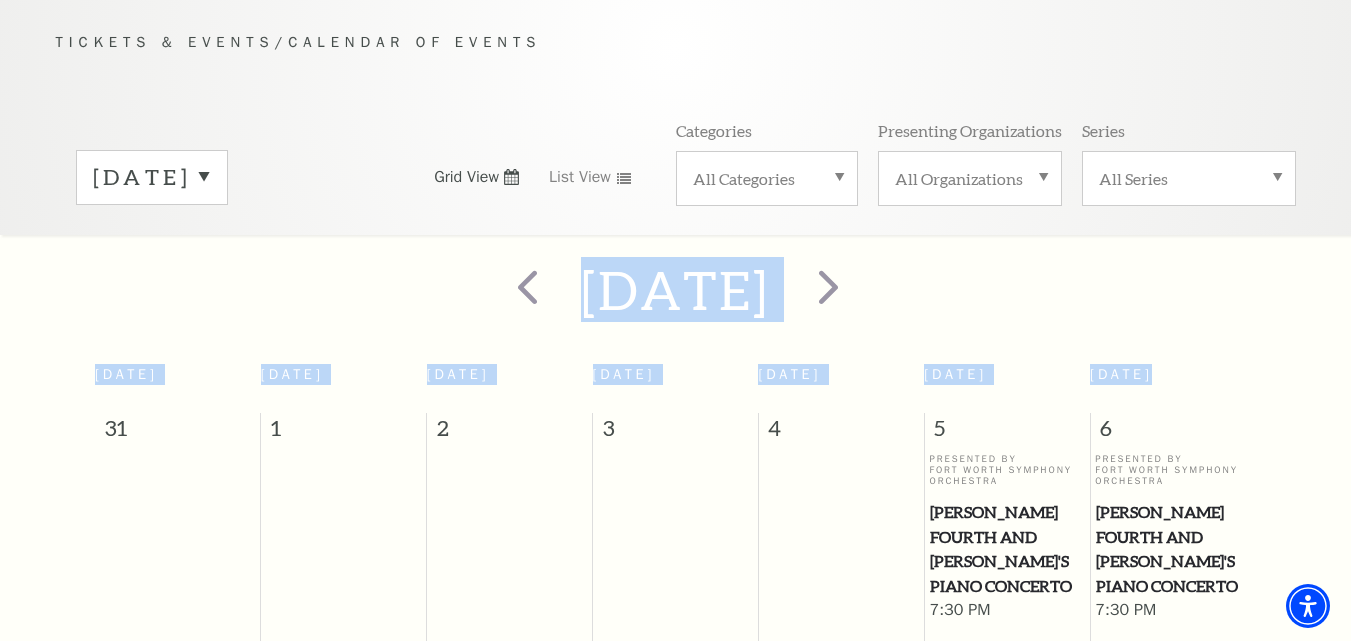 click on "September 2025" at bounding box center [152, 177] 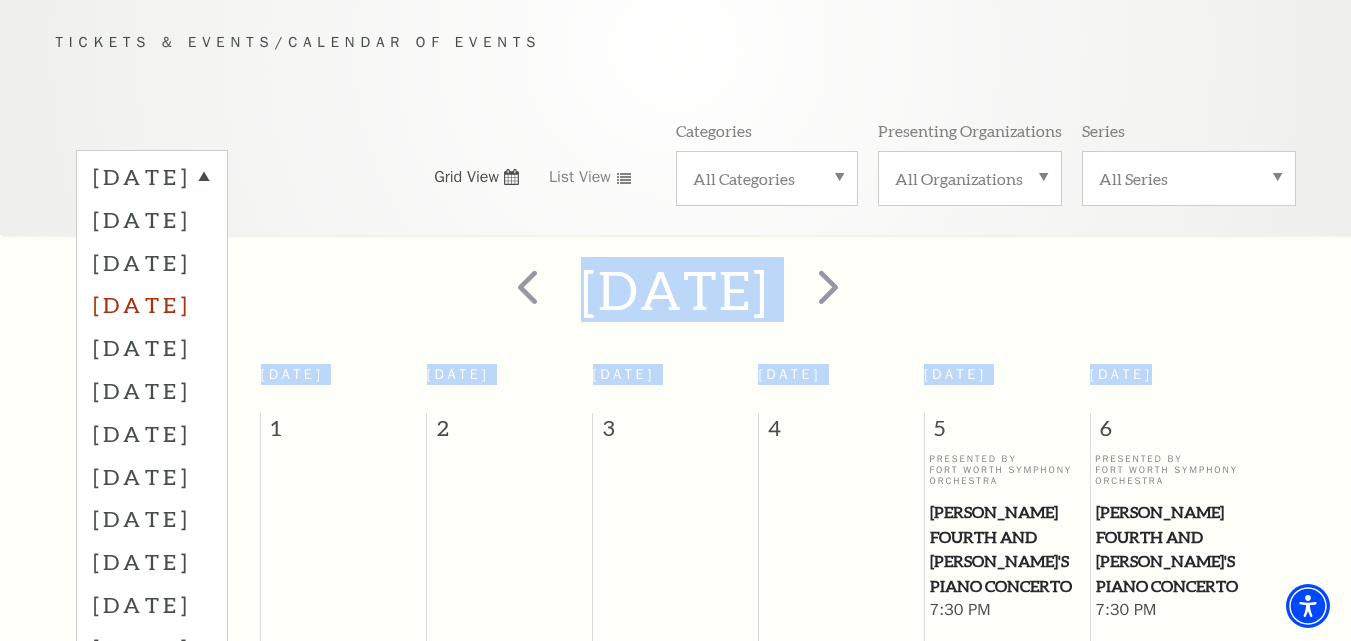 click on "October 2025" at bounding box center [152, 304] 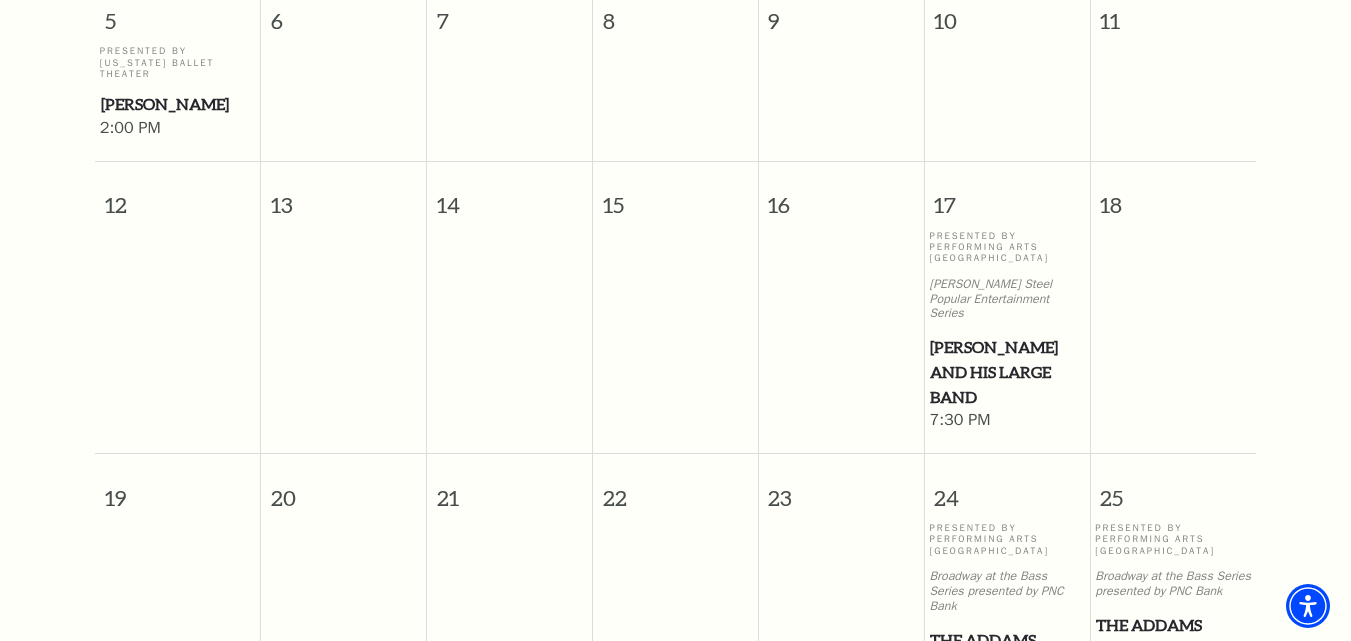 scroll, scrollTop: 977, scrollLeft: 0, axis: vertical 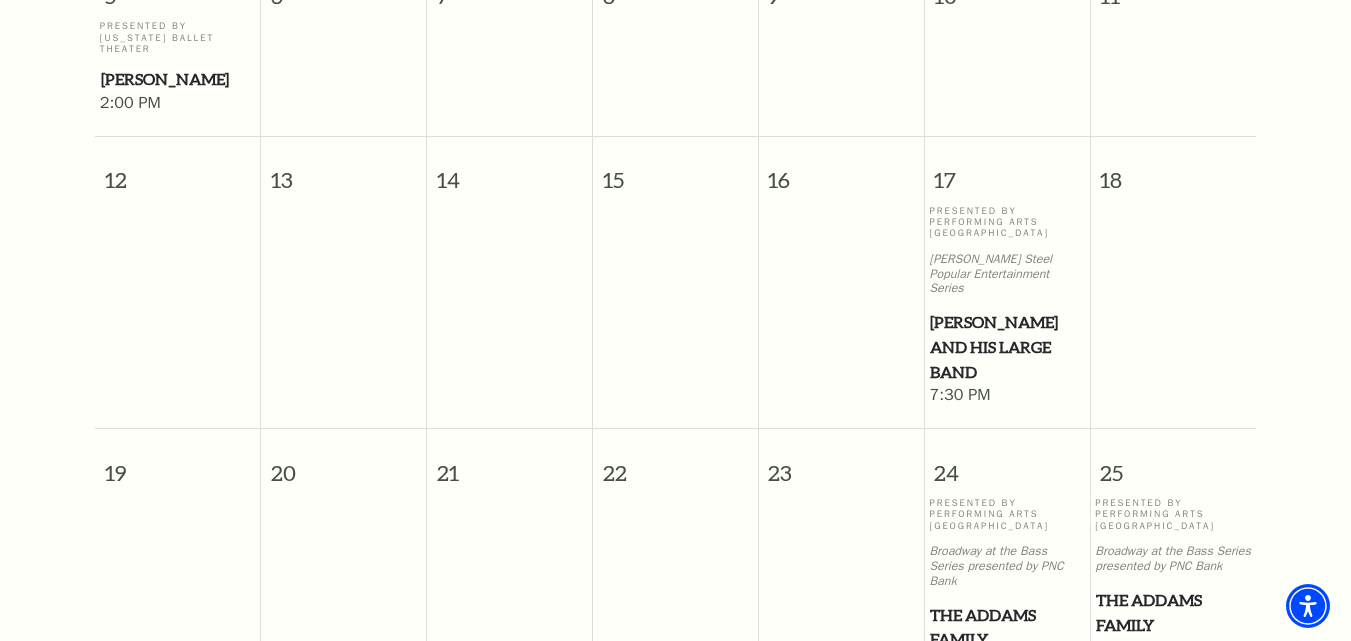 click on "[PERSON_NAME] and his Large Band" at bounding box center [1006, 347] 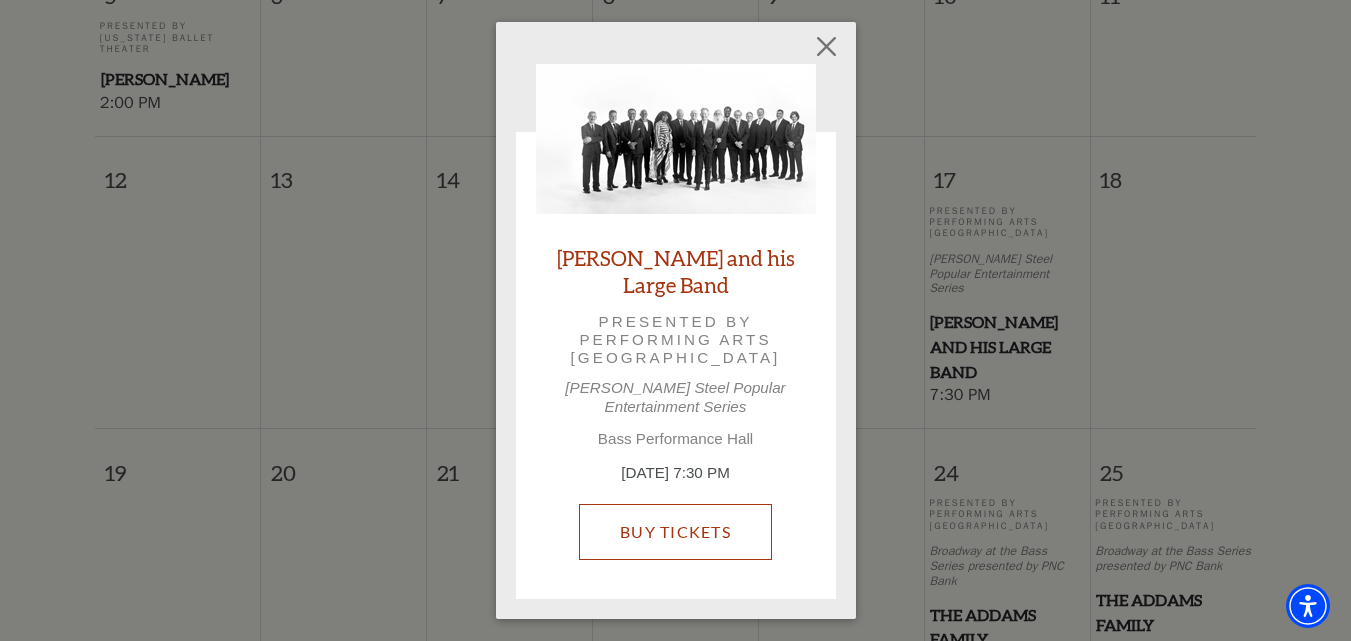 click on "Buy Tickets" at bounding box center [675, 532] 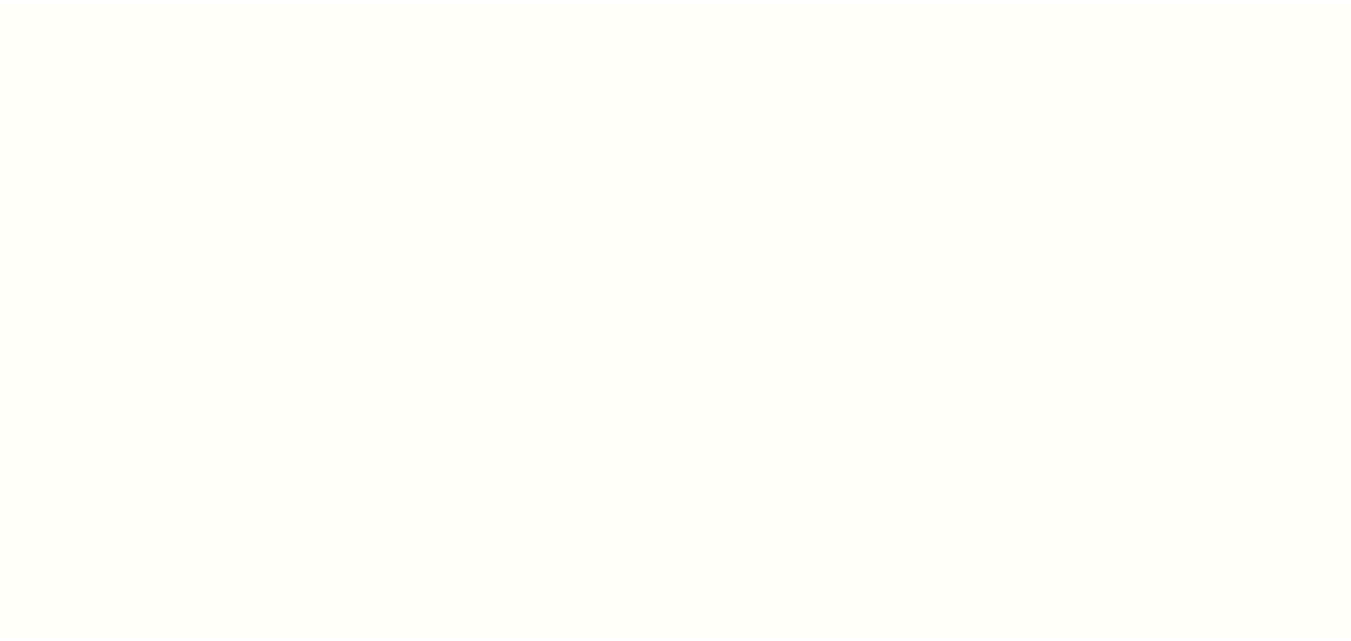 scroll, scrollTop: 0, scrollLeft: 0, axis: both 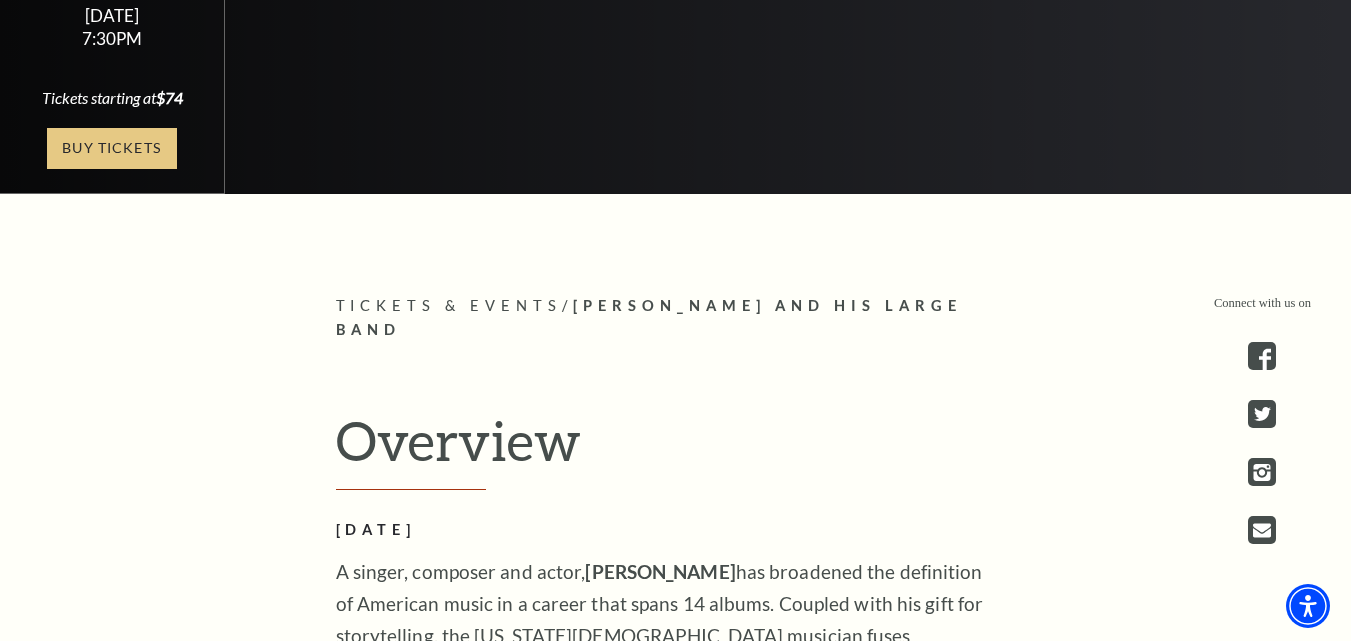 click on "Buy Tickets" at bounding box center (112, 148) 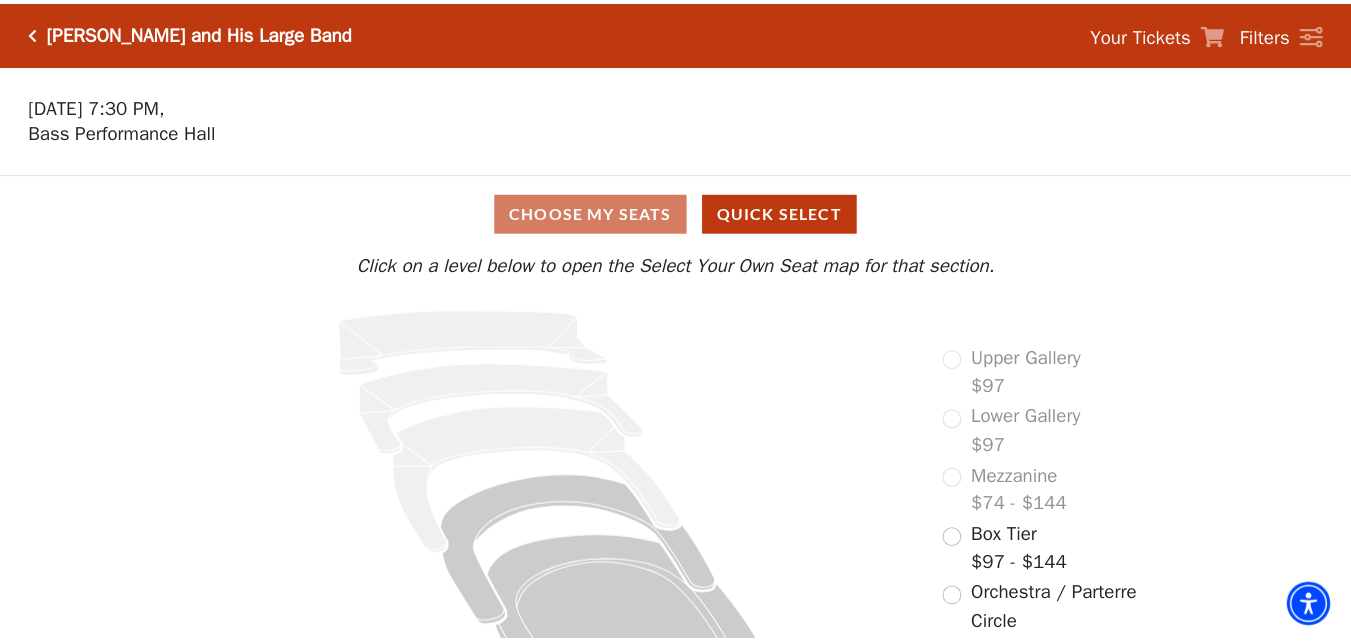 scroll, scrollTop: 0, scrollLeft: 0, axis: both 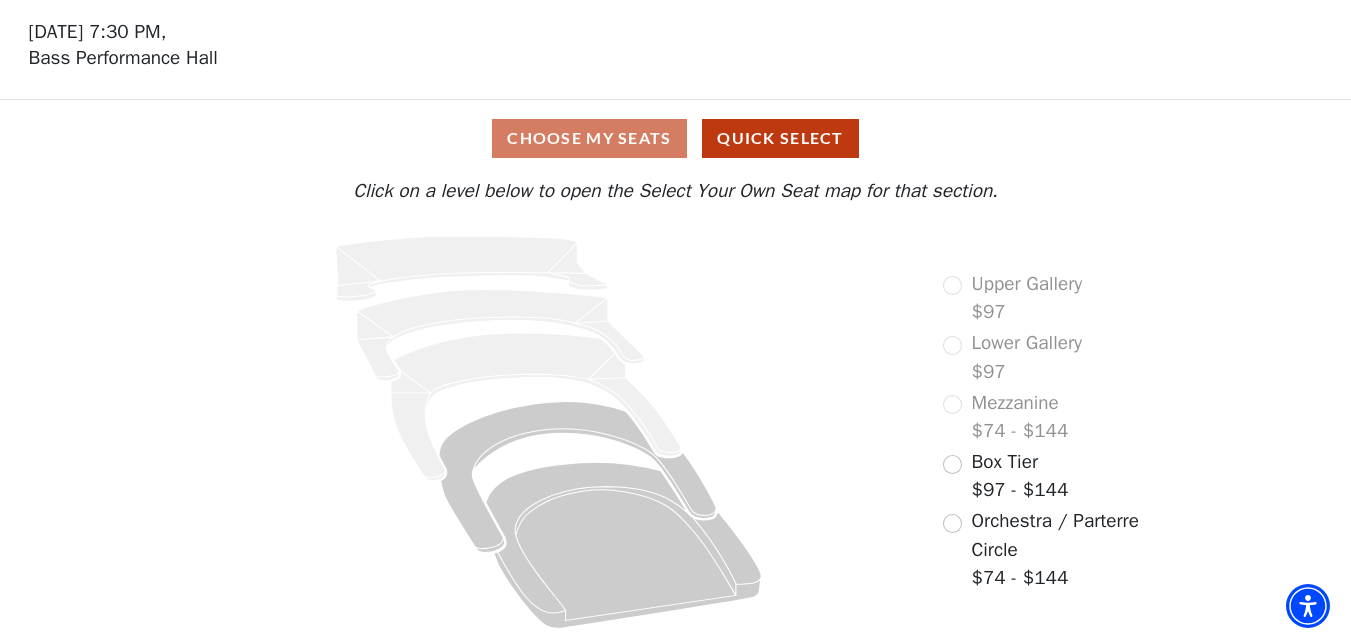 click on "Orchestra / Parterre Circle $74 - $144" at bounding box center [1055, 550] 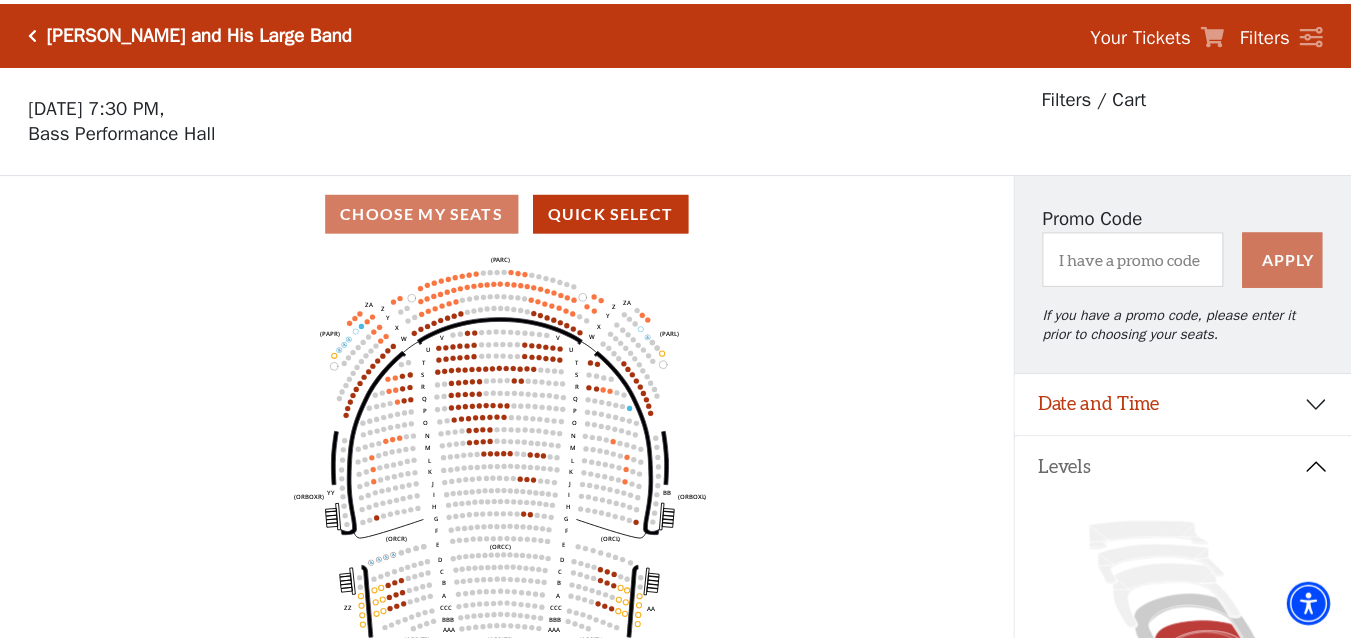 scroll, scrollTop: 93, scrollLeft: 0, axis: vertical 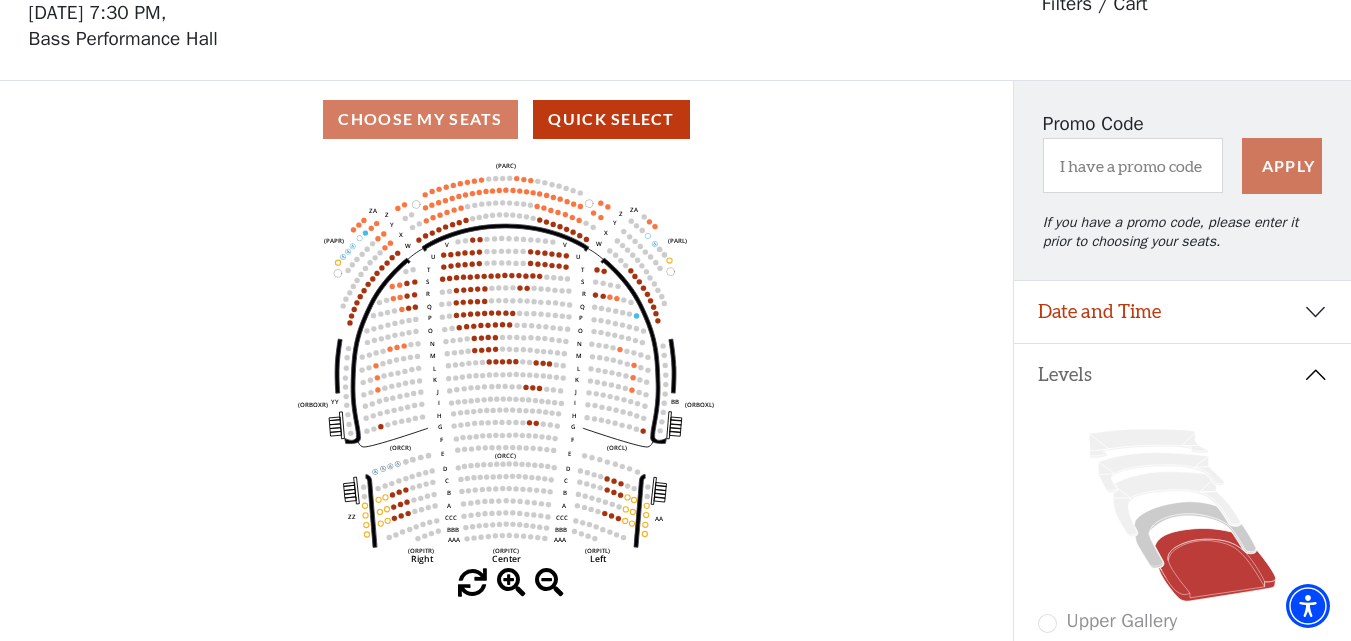 click at bounding box center (511, 583) 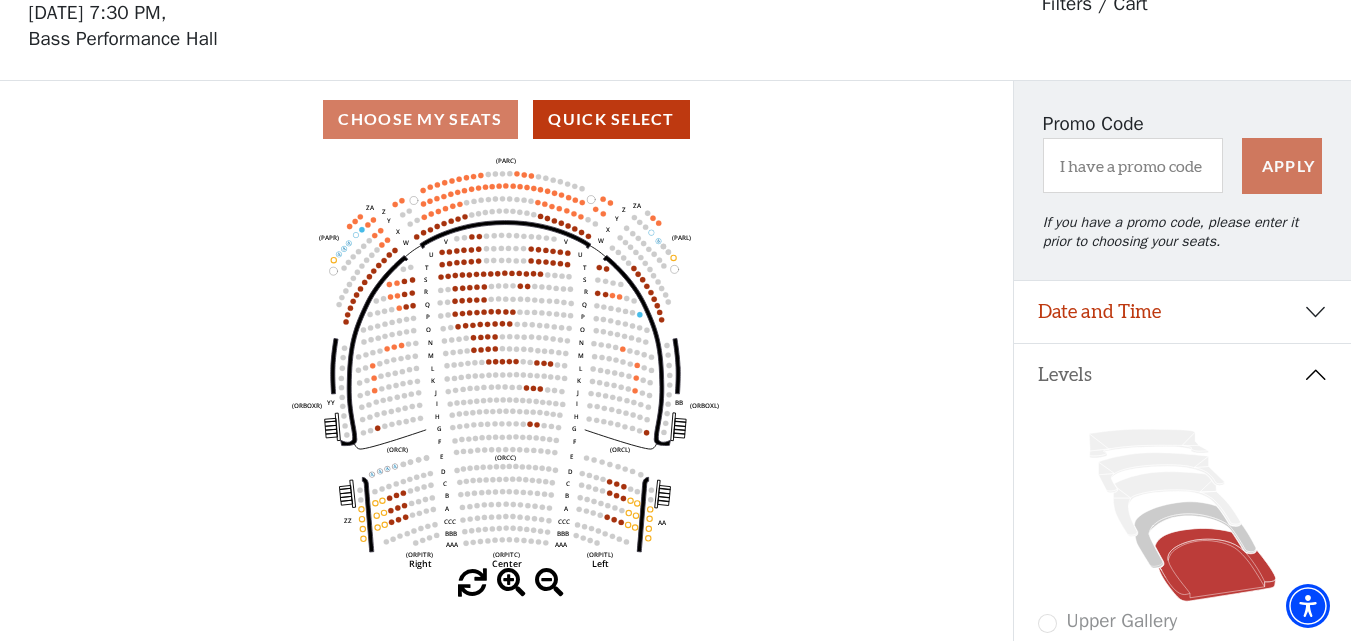 click at bounding box center (511, 583) 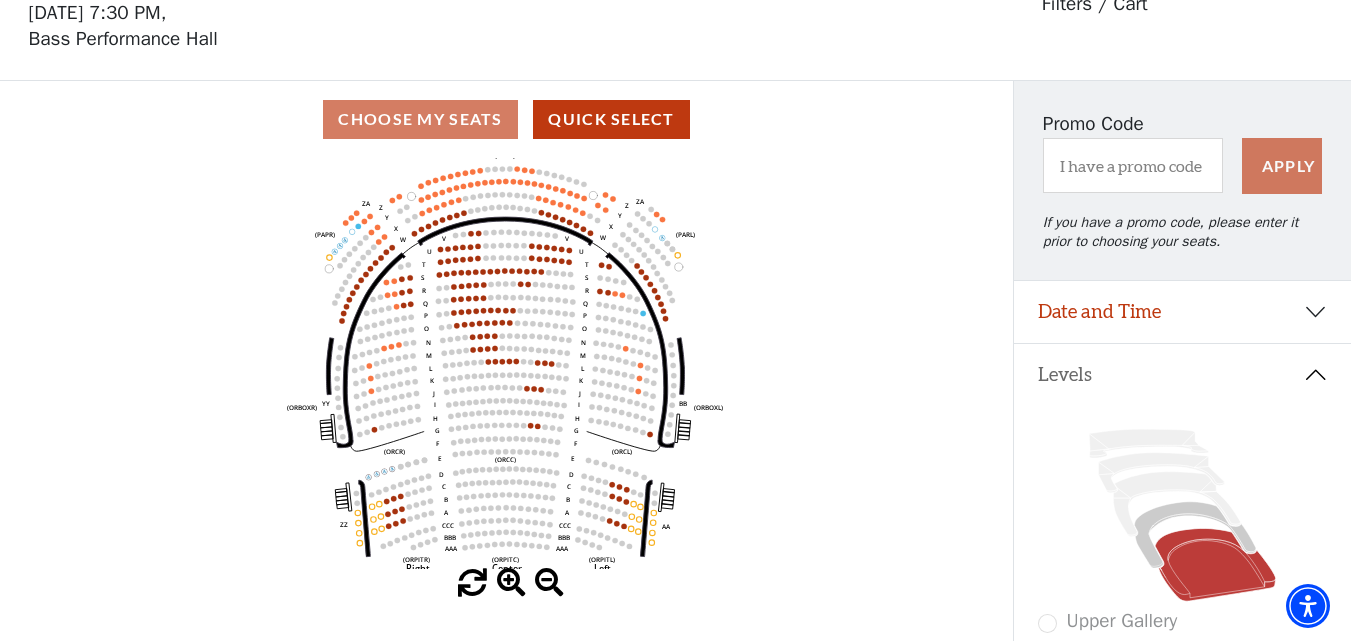 click at bounding box center [511, 583] 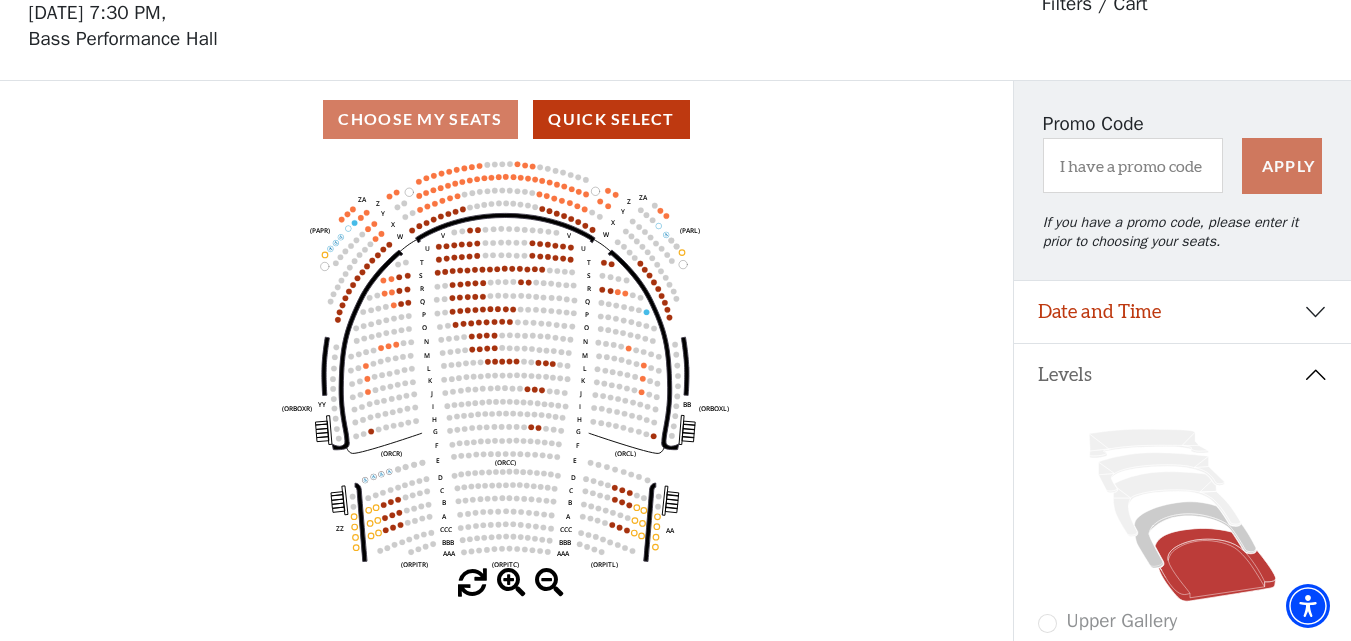 click at bounding box center (511, 583) 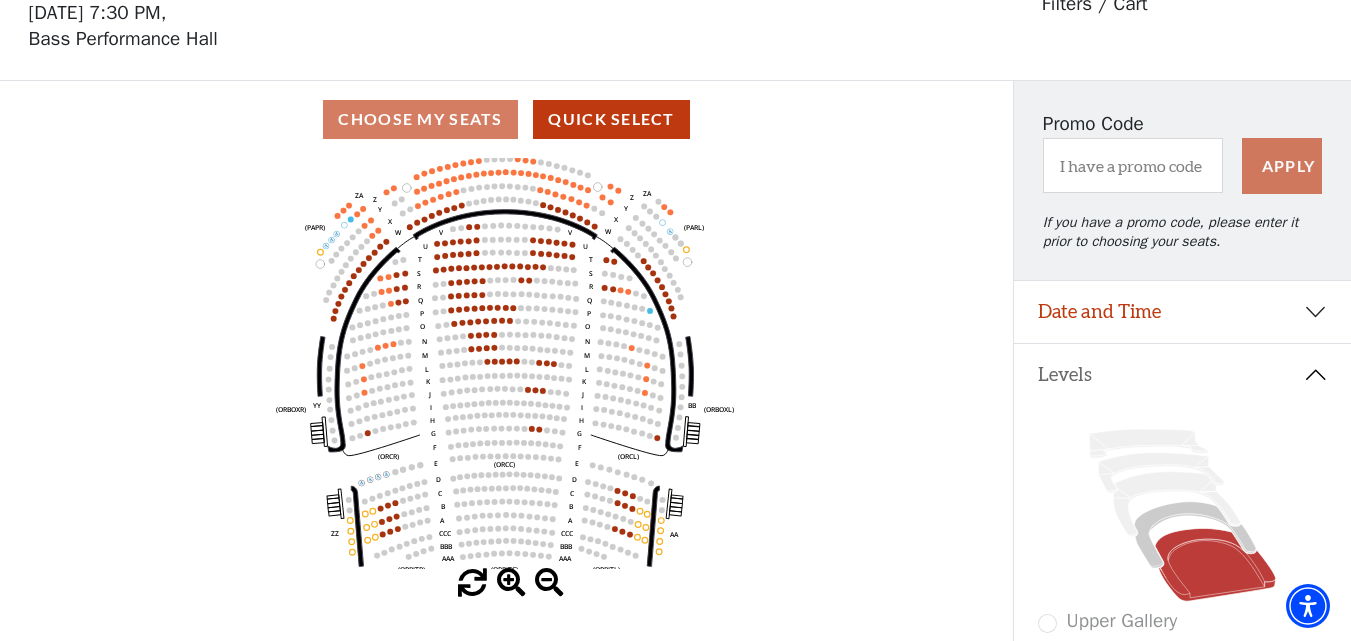 click at bounding box center (511, 583) 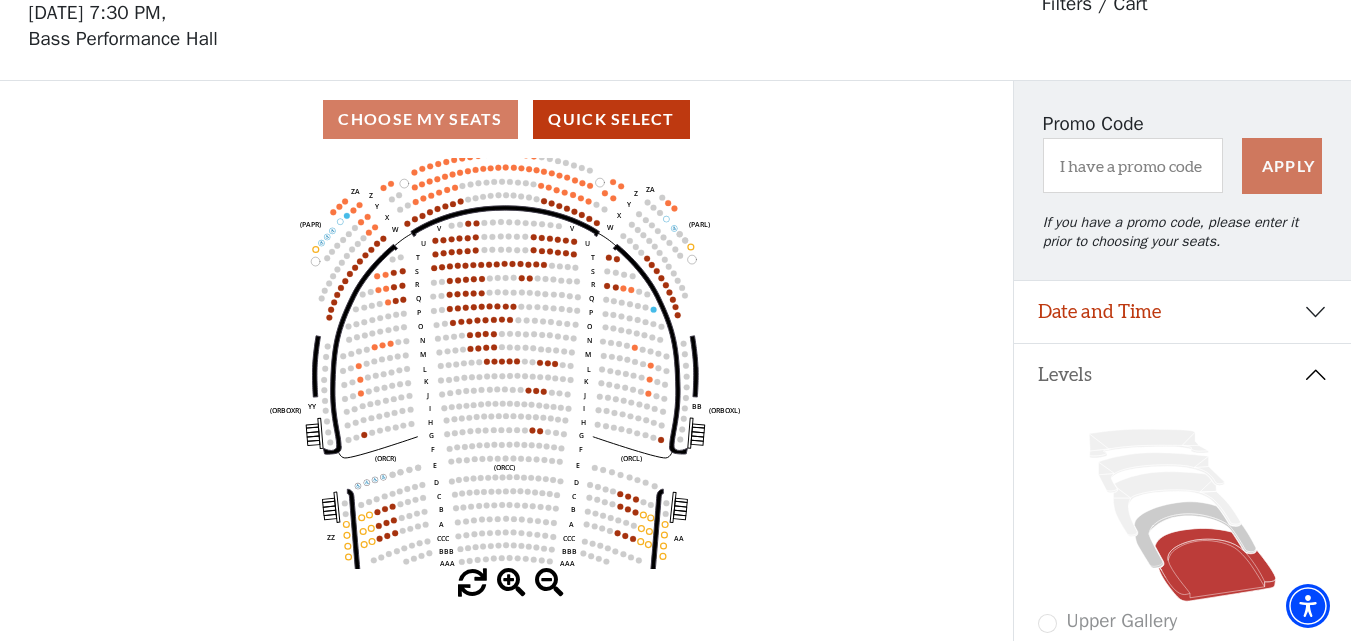 click at bounding box center [511, 583] 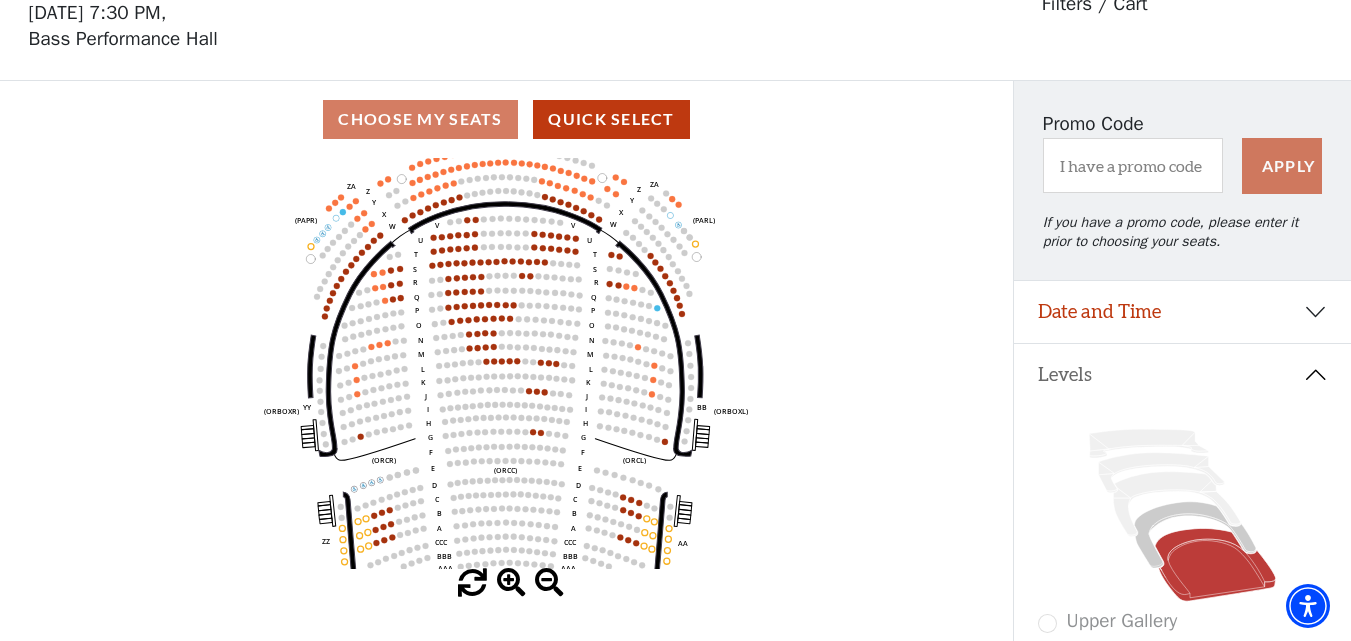 click at bounding box center (511, 583) 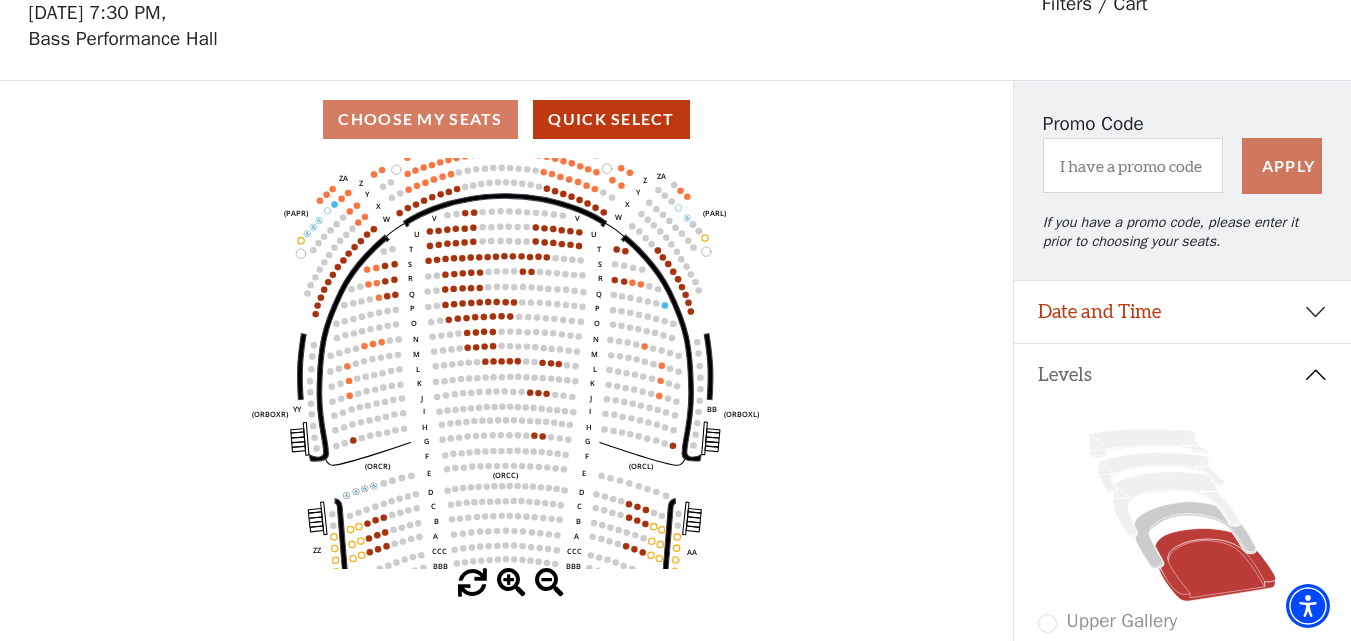 click at bounding box center [511, 583] 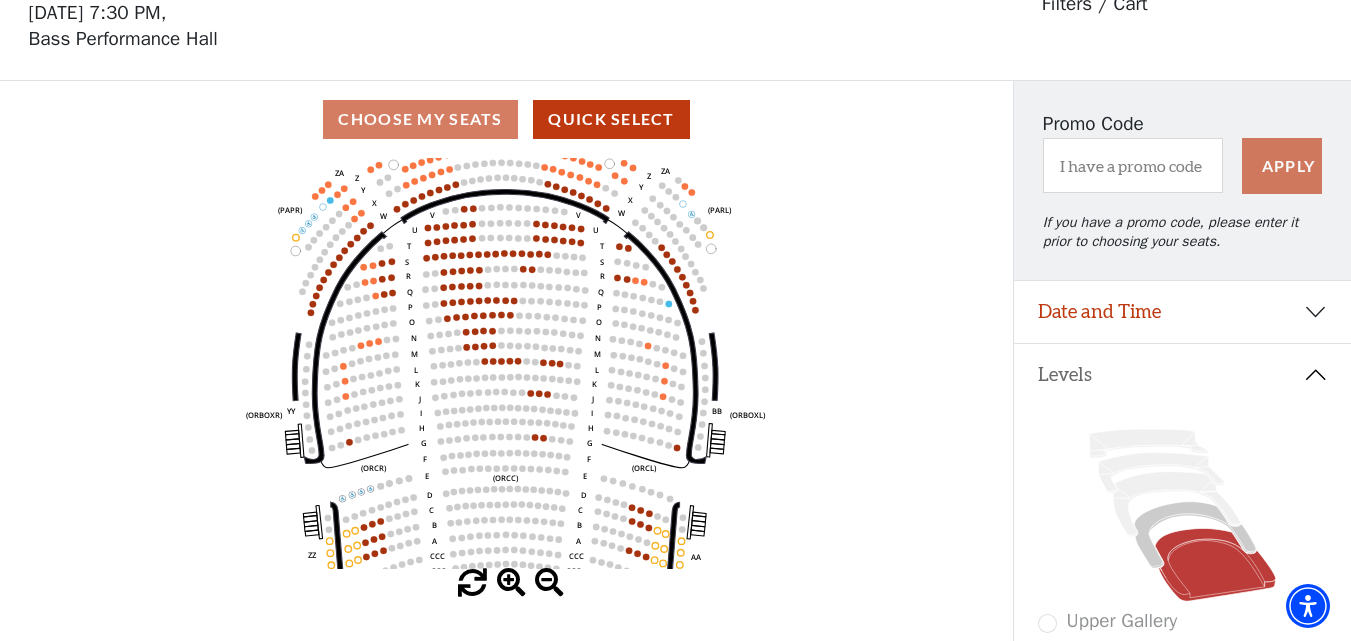 click at bounding box center (511, 583) 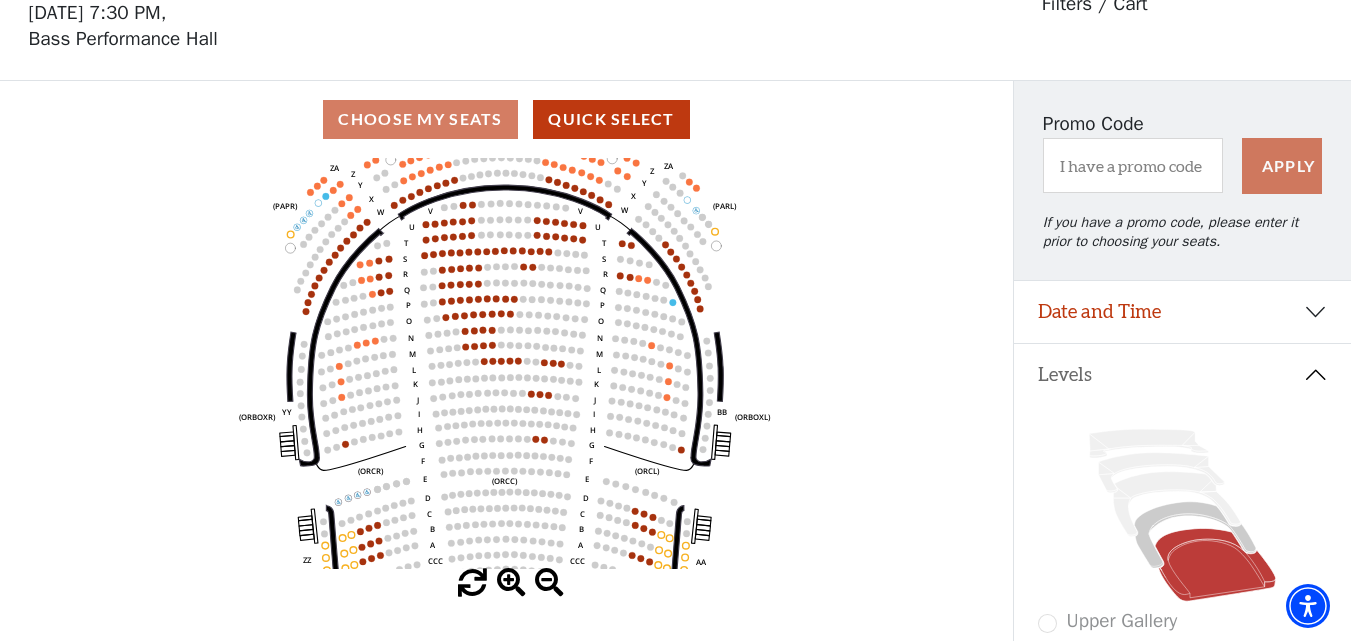 click at bounding box center (511, 583) 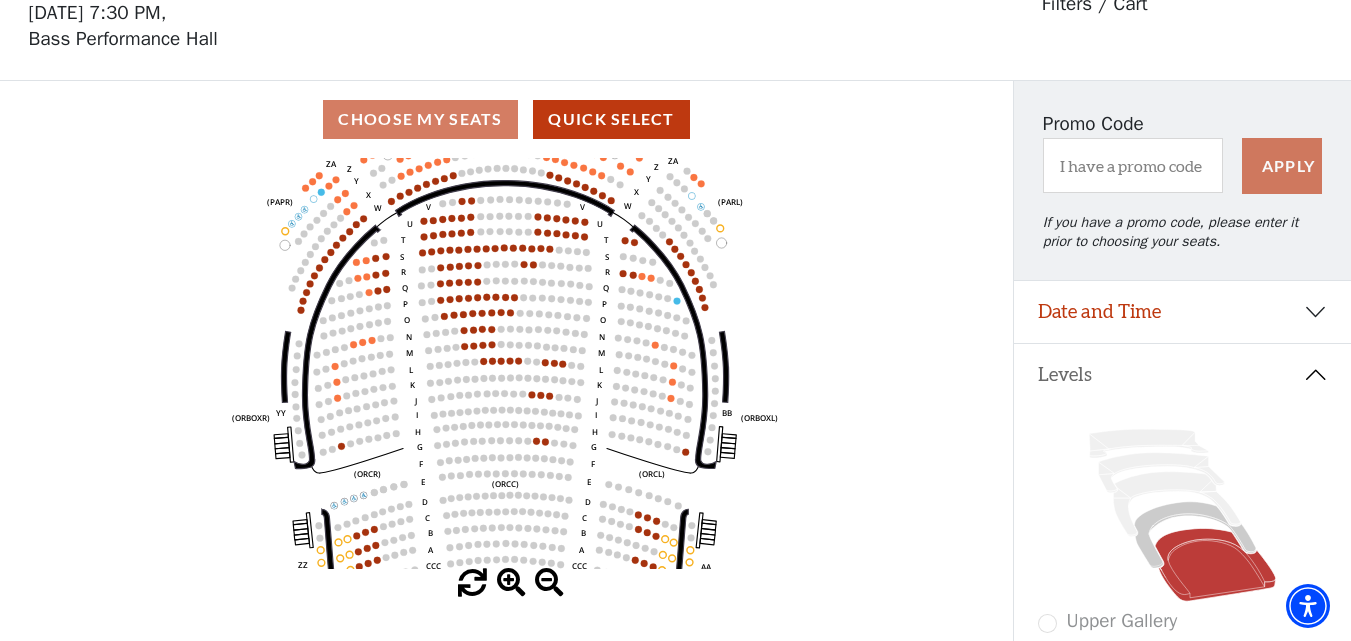 click at bounding box center (511, 583) 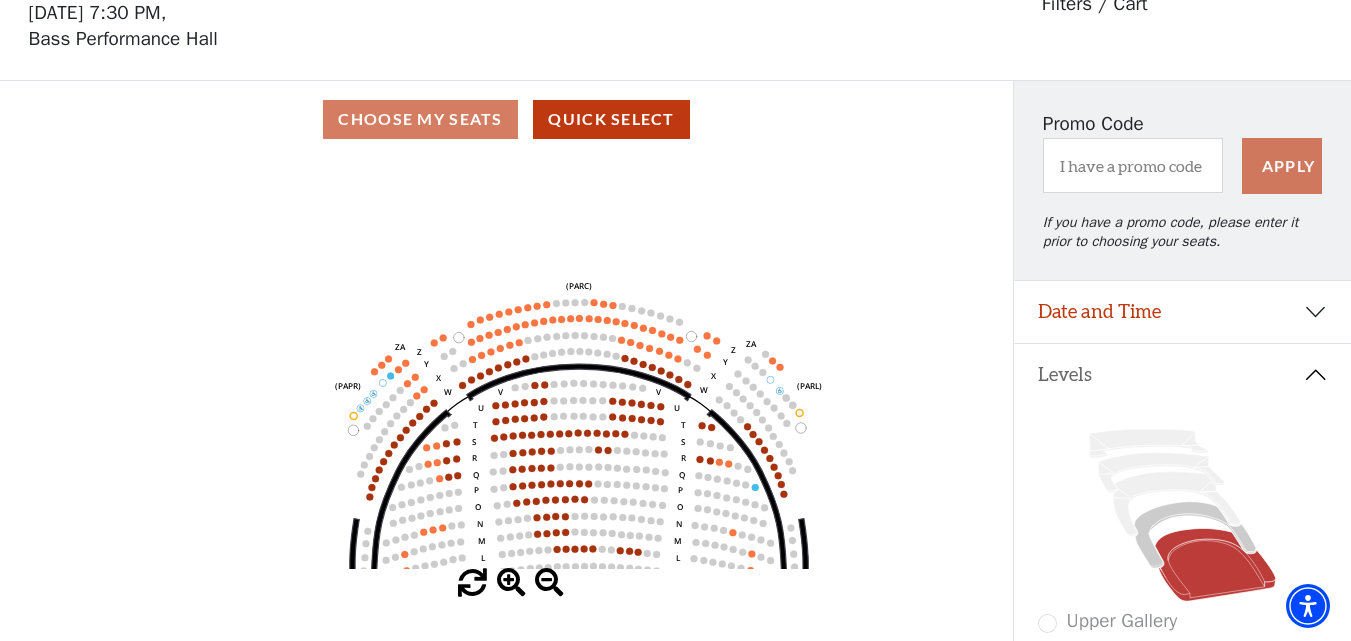 drag, startPoint x: 569, startPoint y: 241, endPoint x: 643, endPoint y: 429, distance: 202.0396 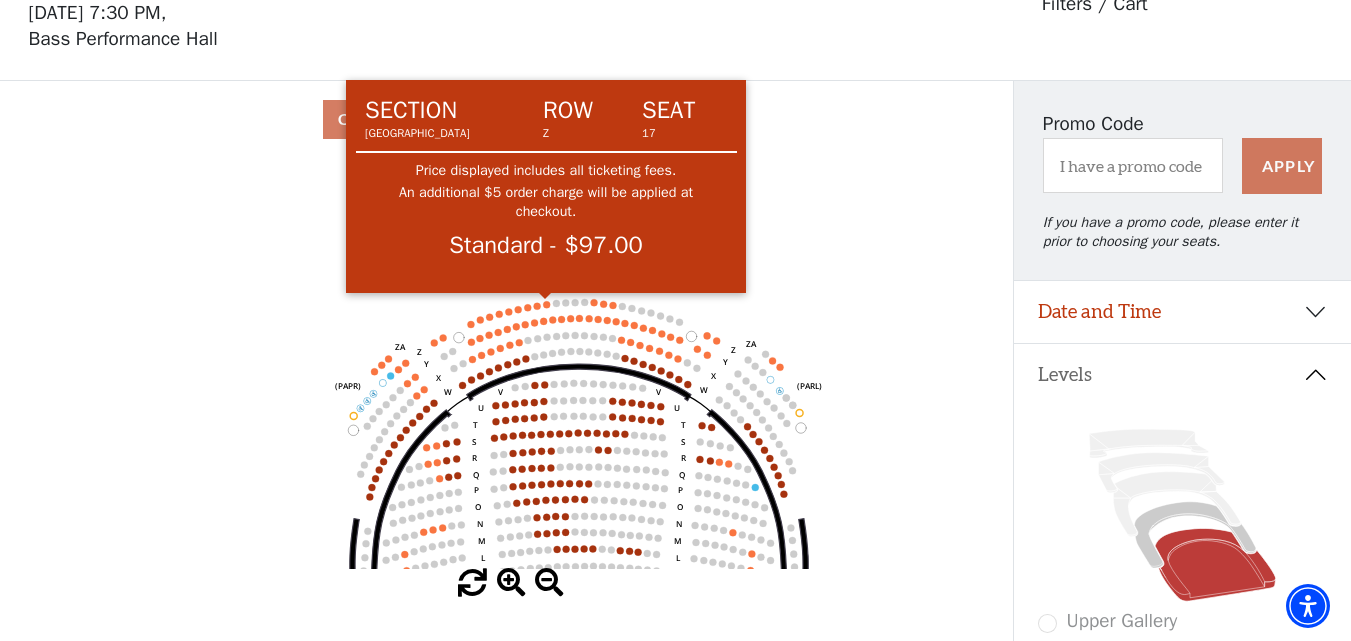 click 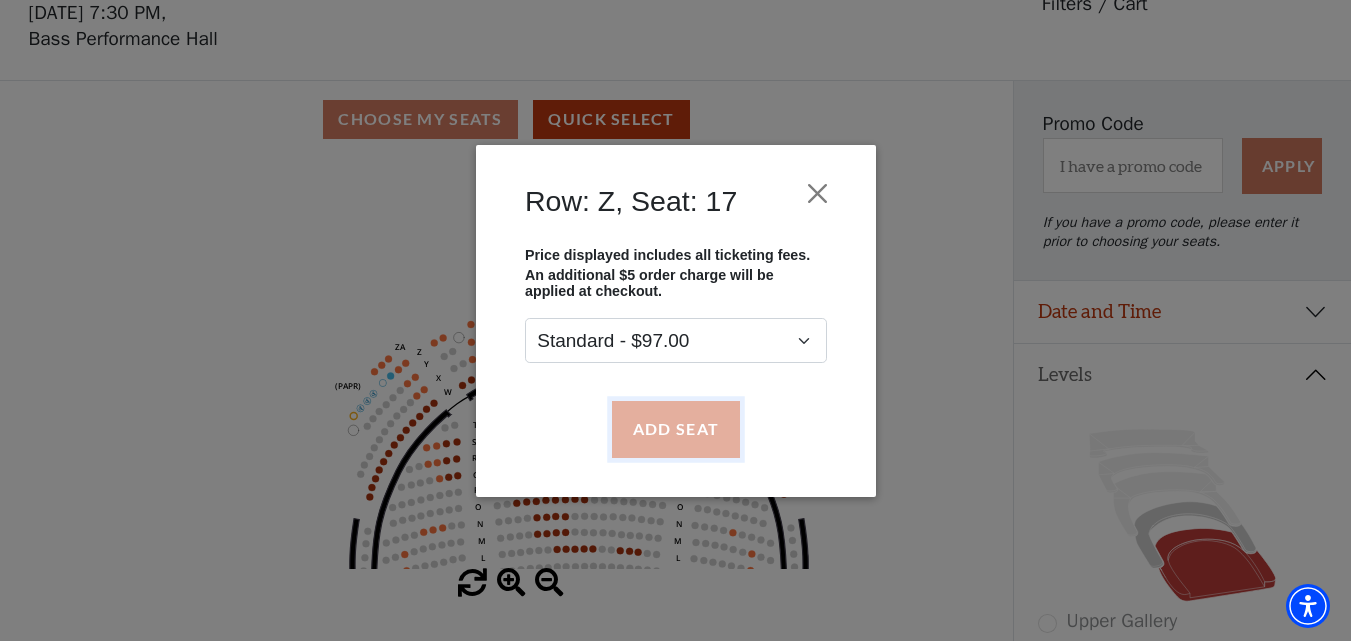 click on "Add Seat" at bounding box center [675, 429] 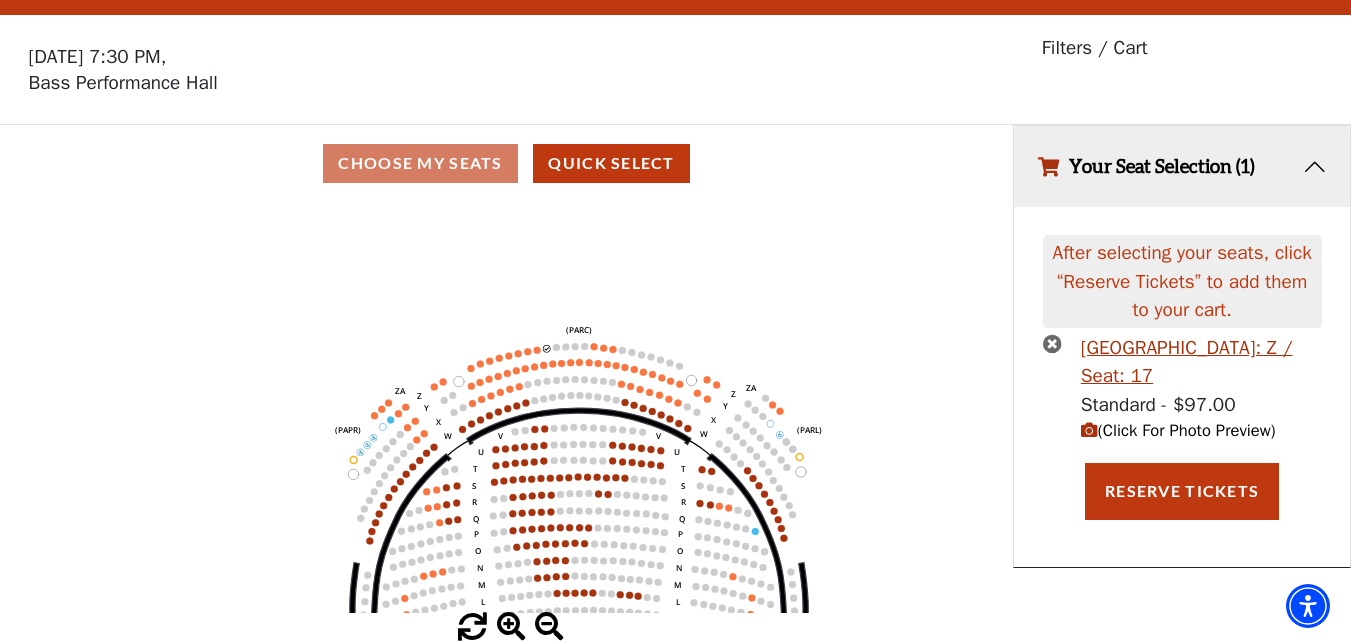 scroll, scrollTop: 0, scrollLeft: 0, axis: both 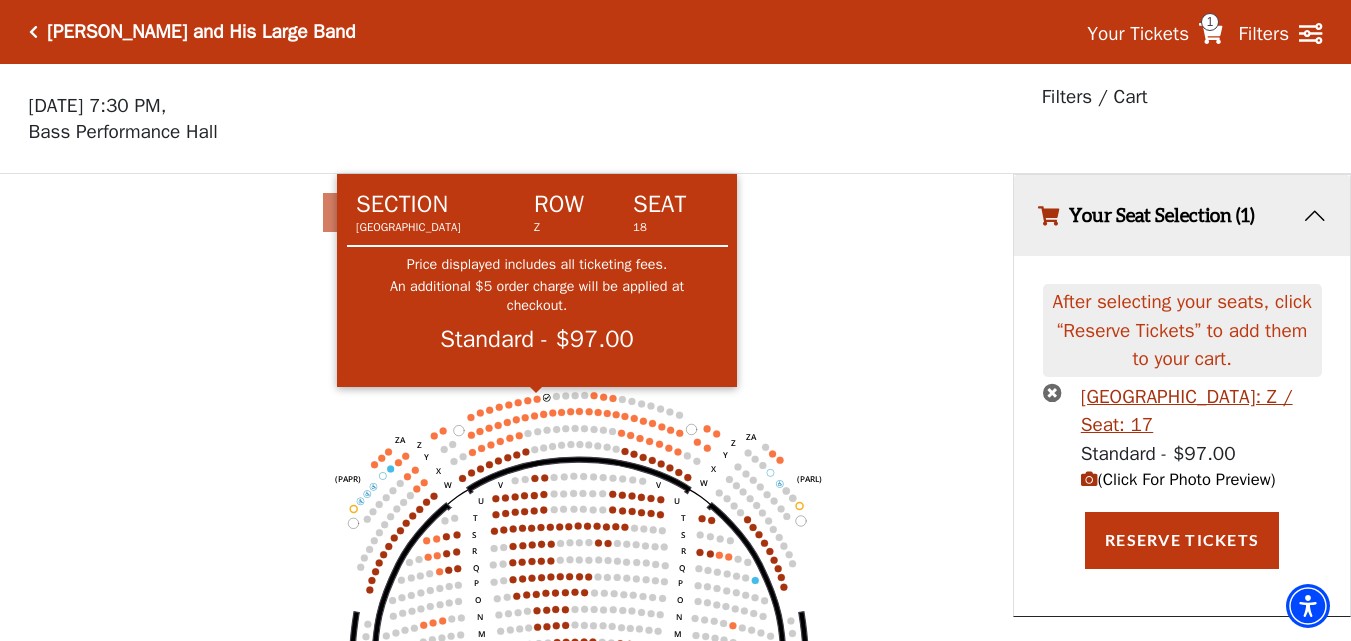 click 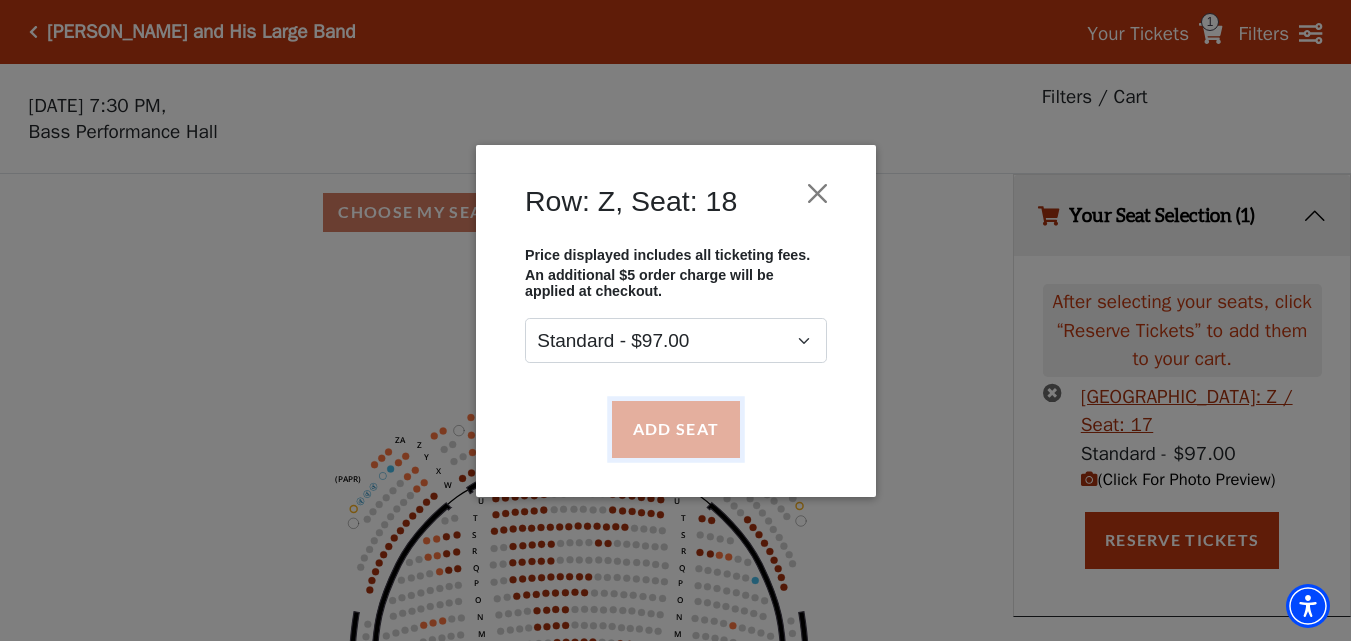 click on "Add Seat" at bounding box center [675, 429] 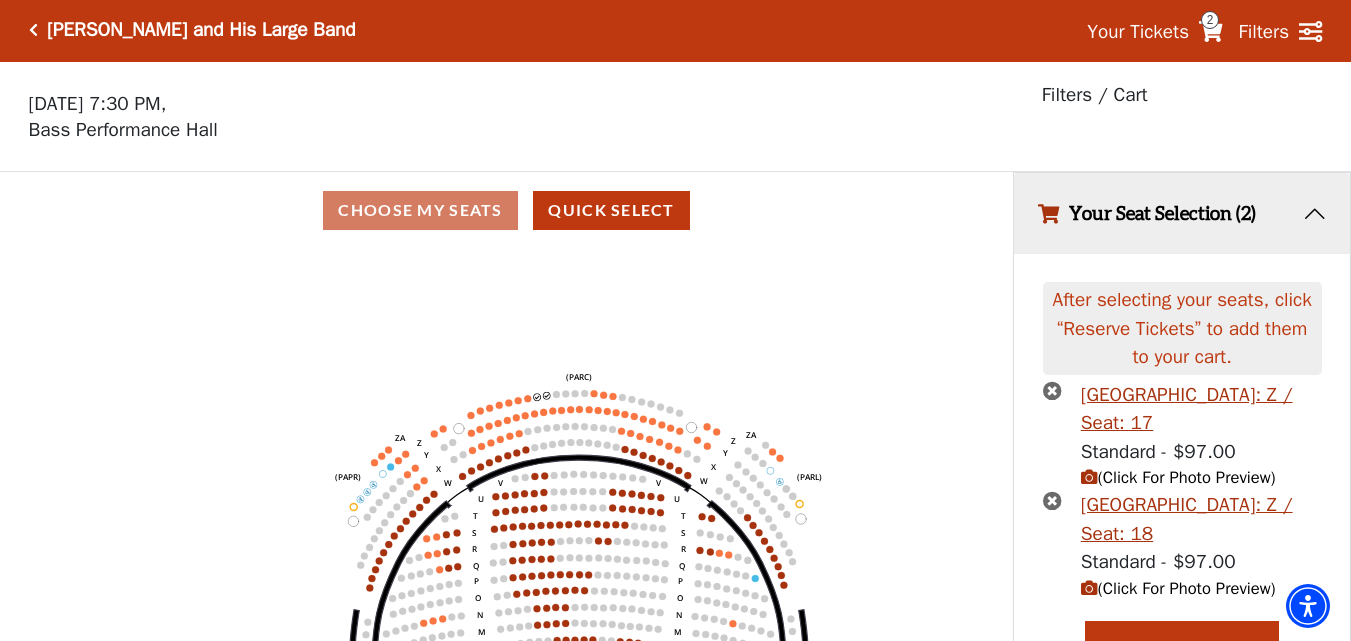scroll, scrollTop: 38, scrollLeft: 0, axis: vertical 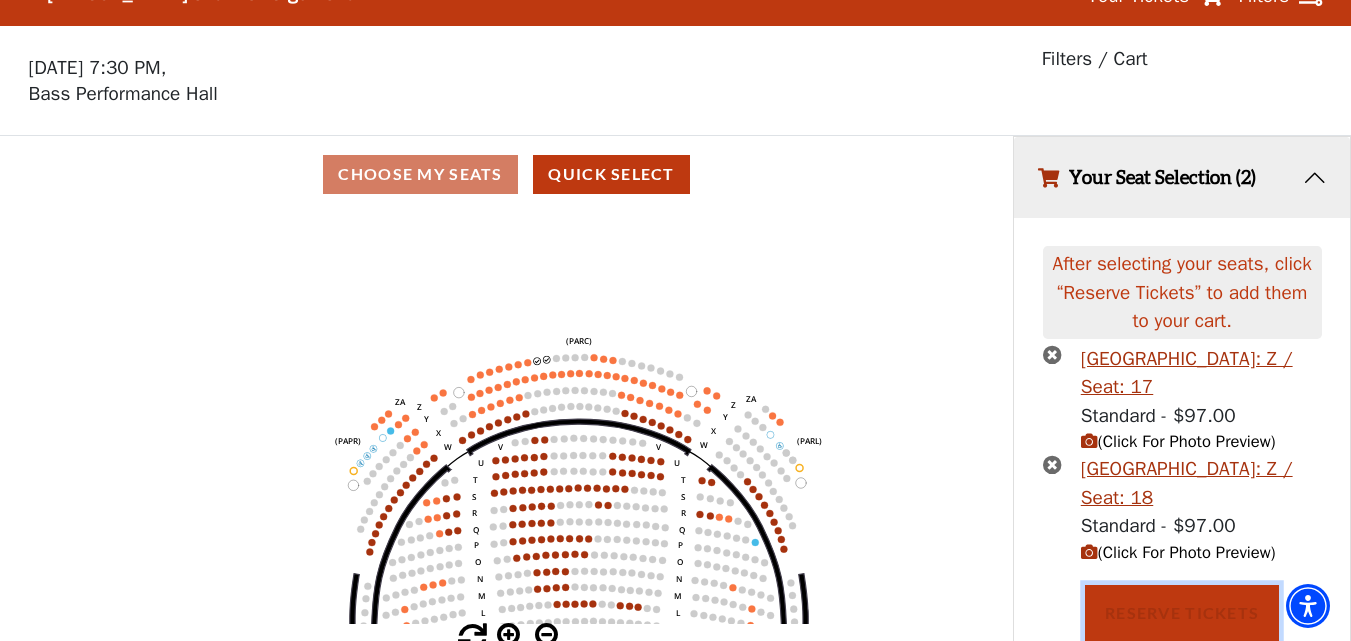 click on "Reserve Tickets" at bounding box center [1182, 613] 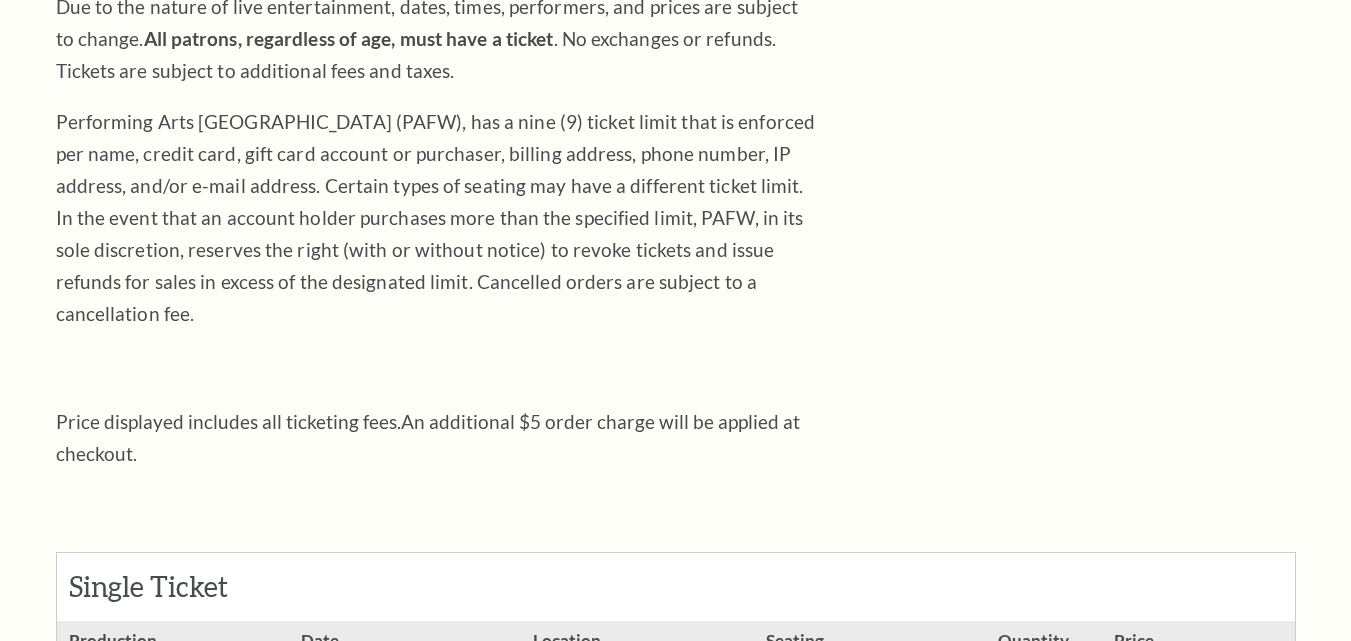 scroll, scrollTop: 700, scrollLeft: 0, axis: vertical 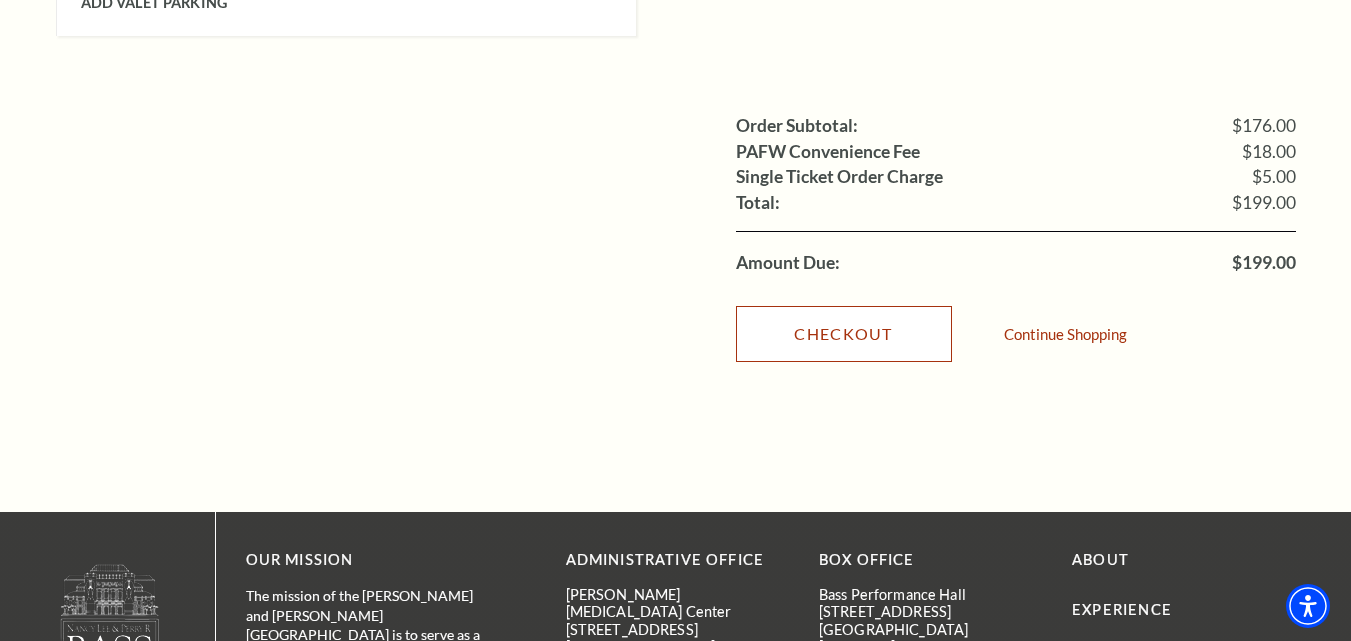 click on "Checkout" at bounding box center [844, 334] 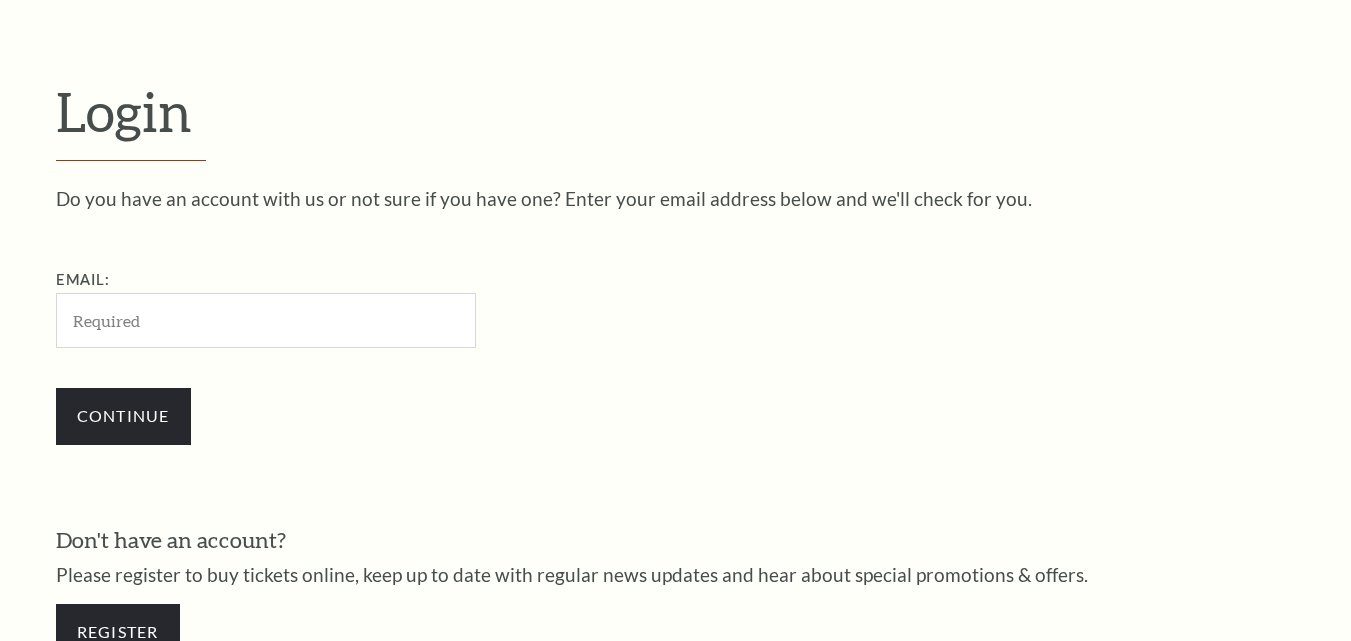 scroll, scrollTop: 558, scrollLeft: 0, axis: vertical 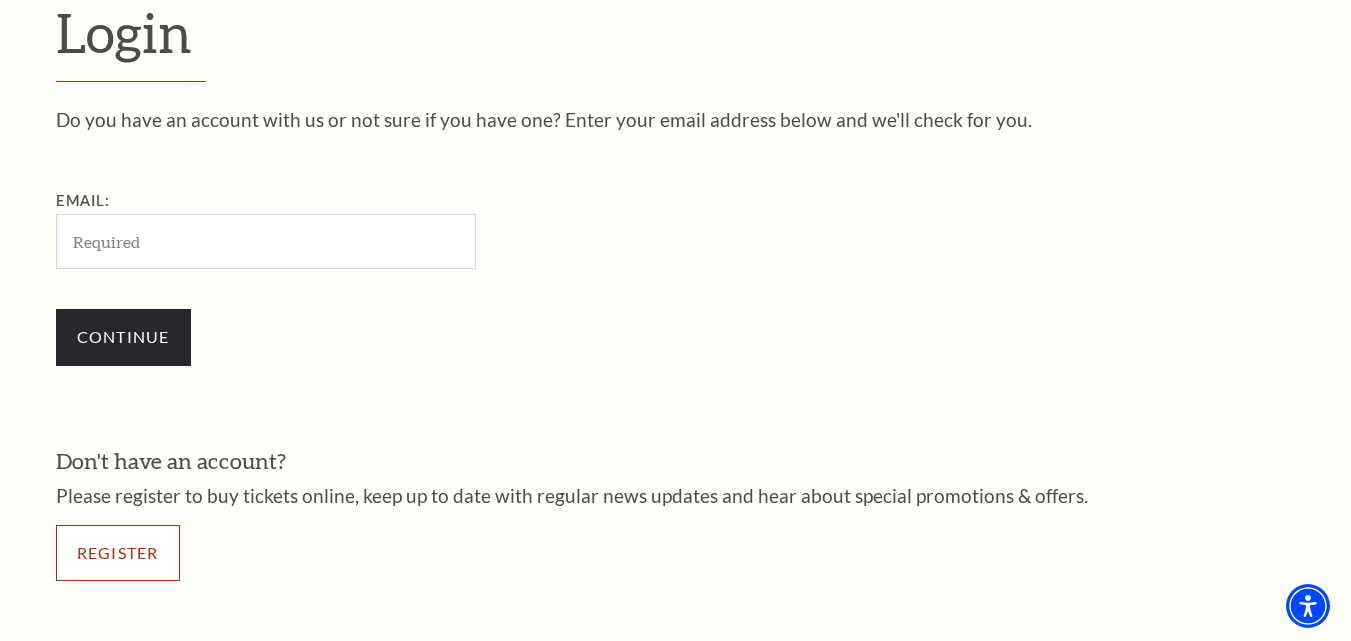 click on "Register" at bounding box center [118, 553] 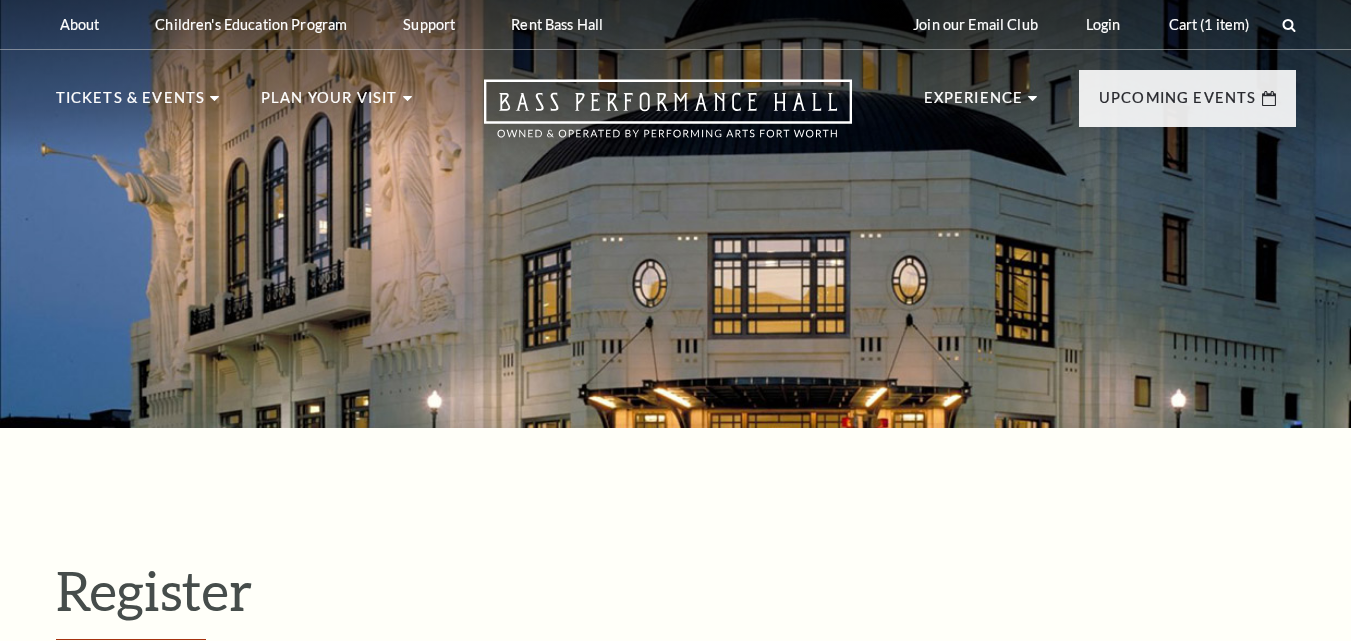 scroll, scrollTop: 0, scrollLeft: 0, axis: both 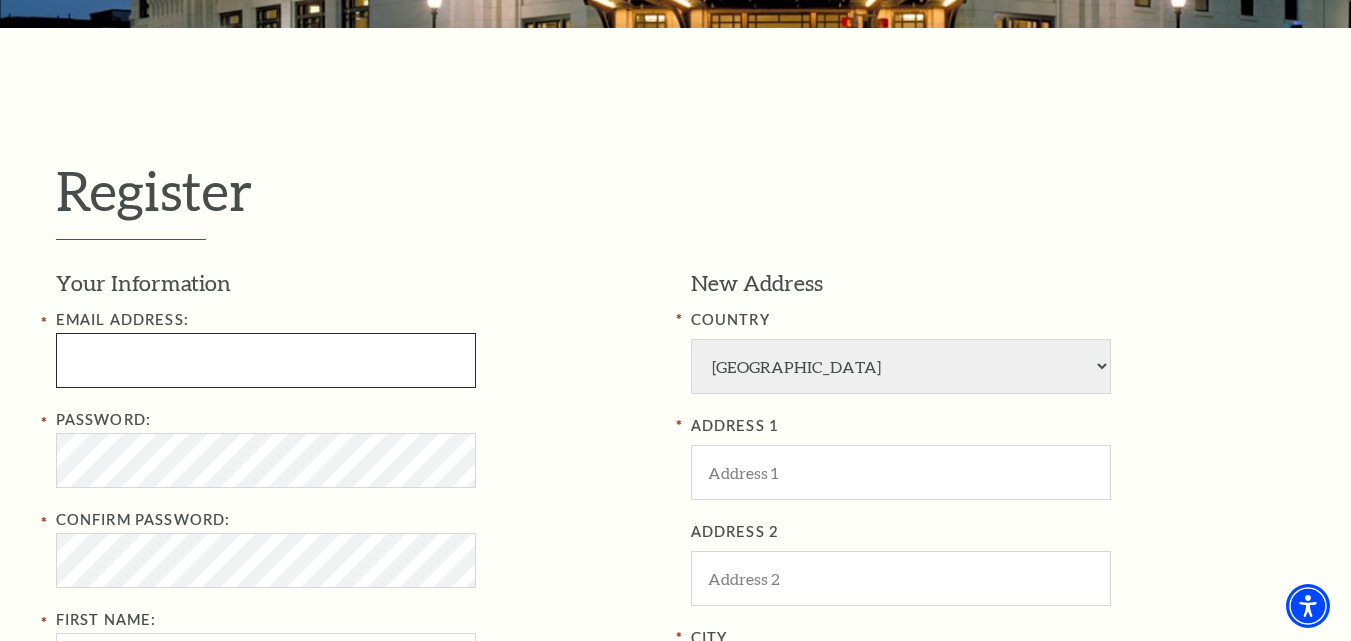 click at bounding box center (266, 360) 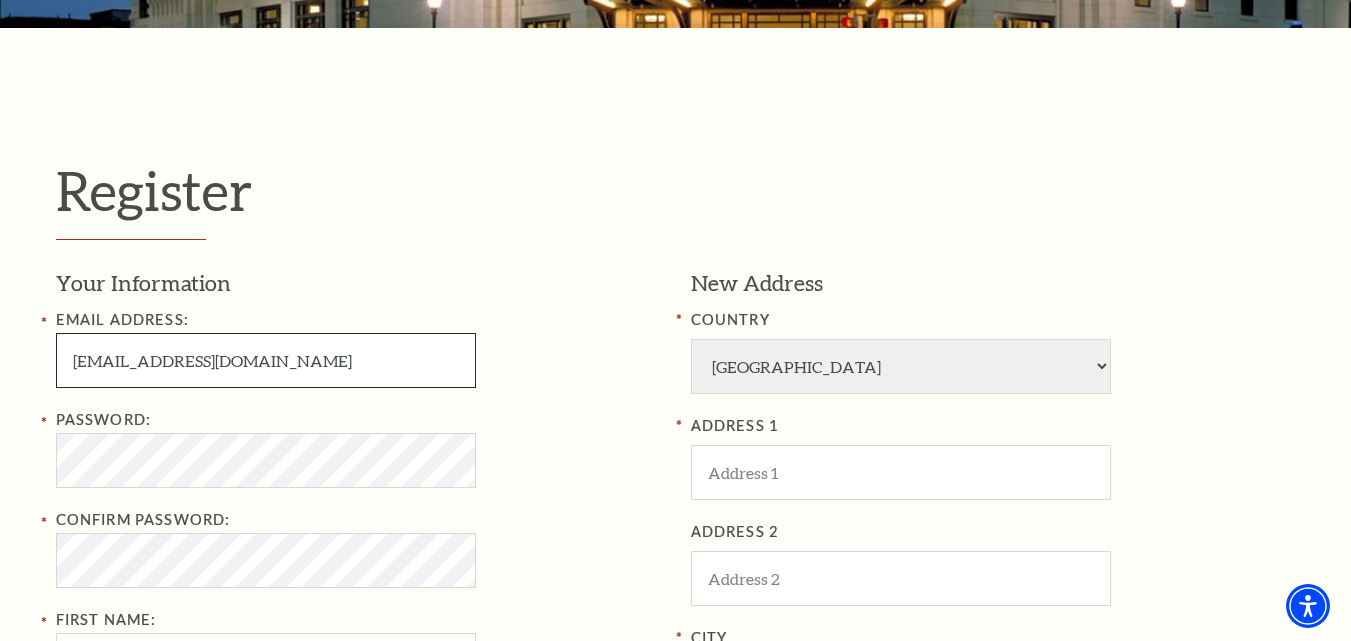 scroll, scrollTop: 600, scrollLeft: 0, axis: vertical 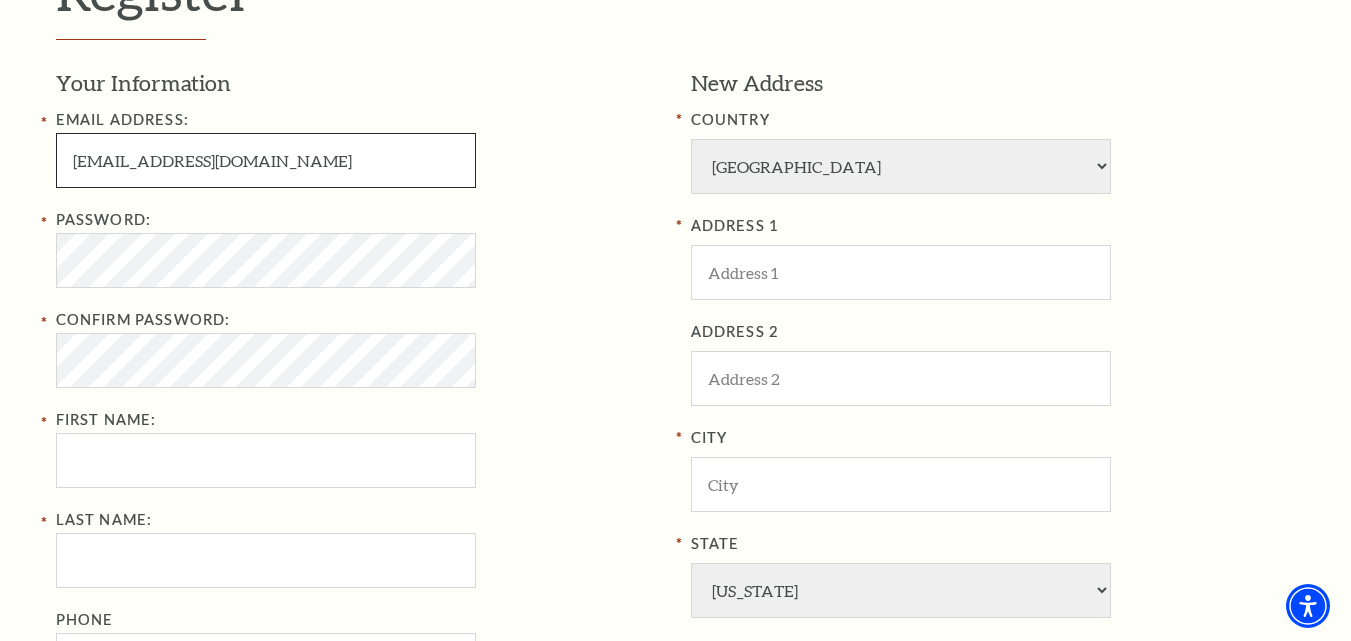 type on "simonsanchez1487@gmail.com" 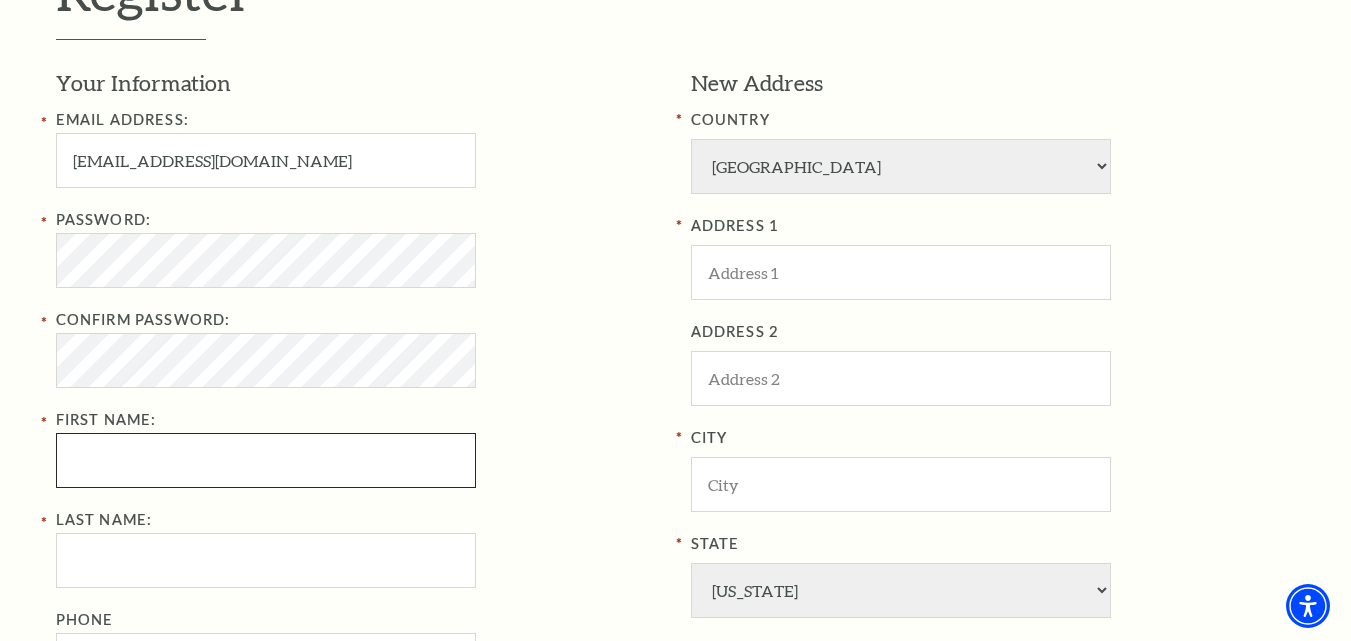 click on "Password:       Confirm Password:       First Name:" at bounding box center (358, 348) 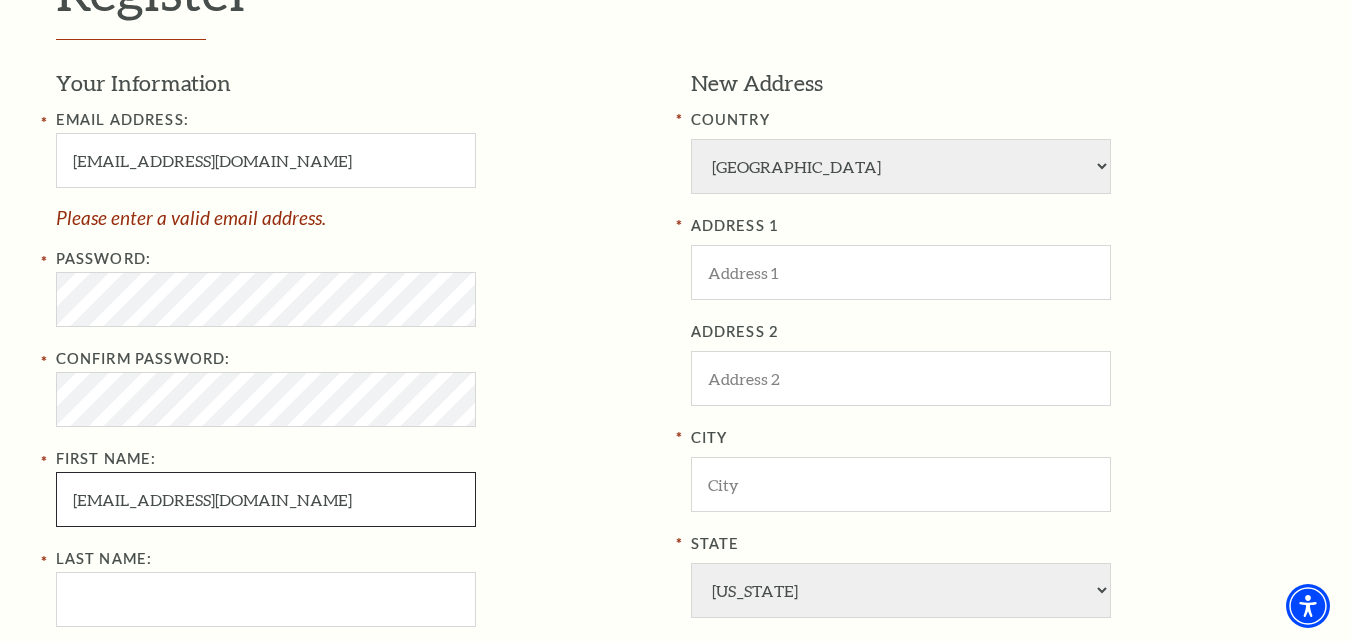 drag, startPoint x: 177, startPoint y: 487, endPoint x: 555, endPoint y: 566, distance: 386.16705 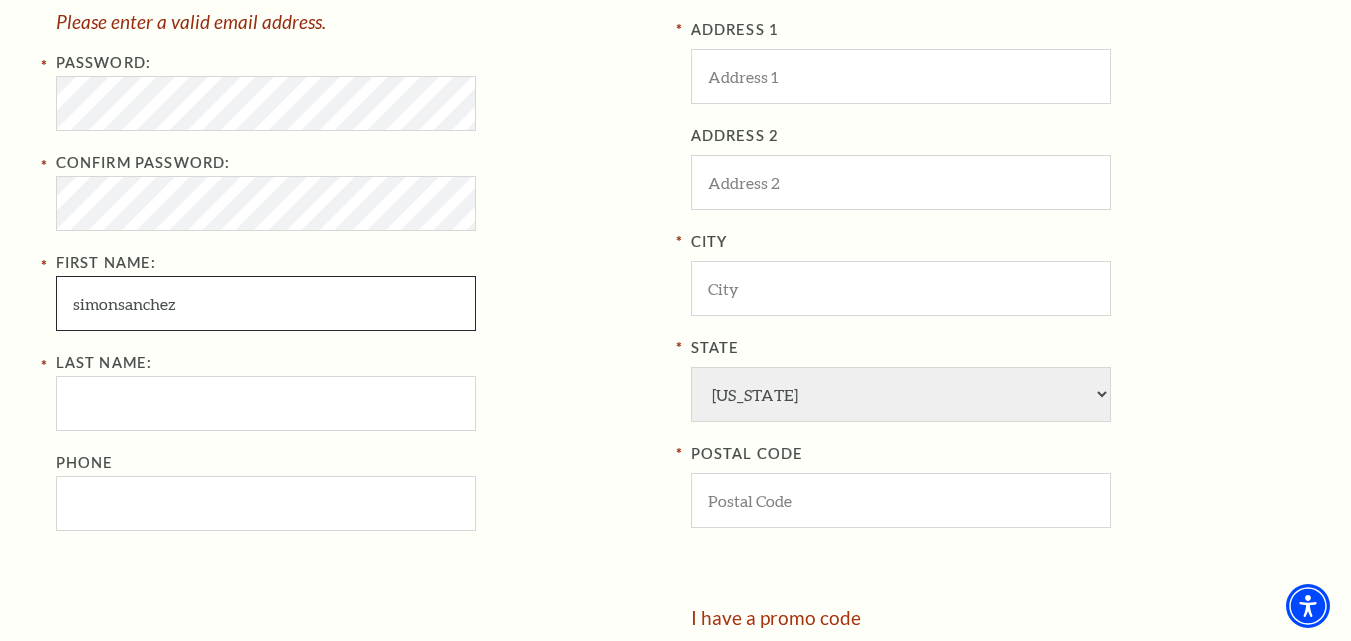scroll, scrollTop: 800, scrollLeft: 0, axis: vertical 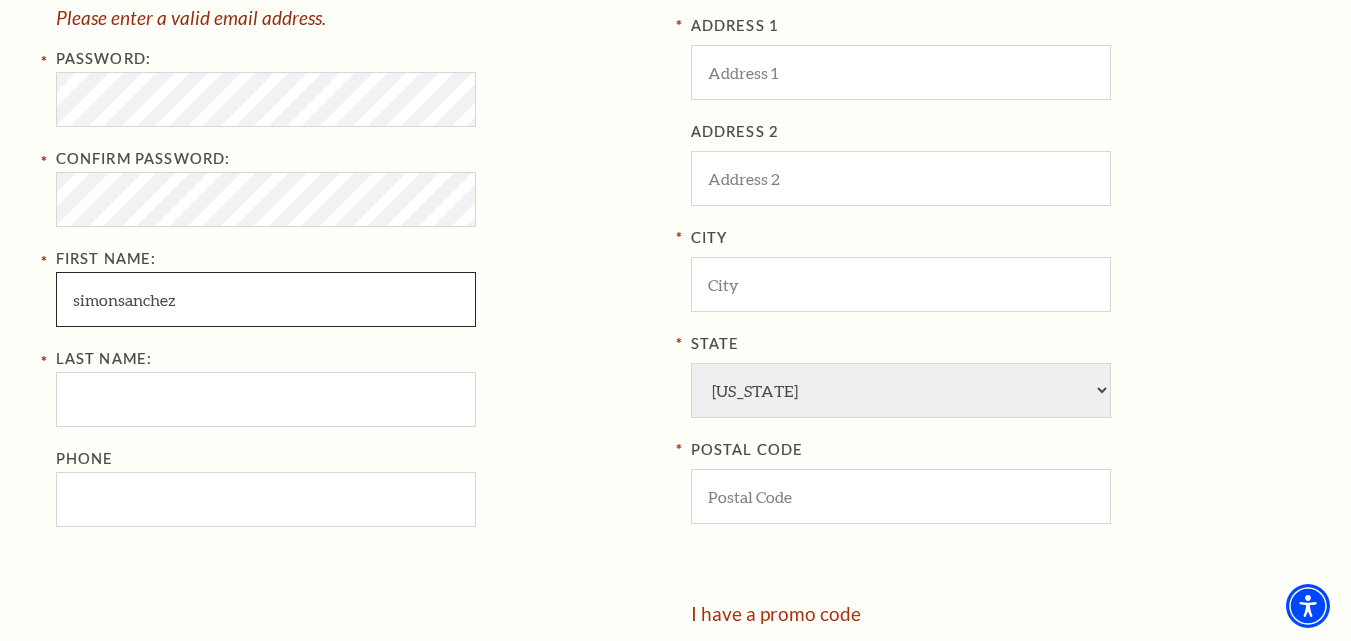drag, startPoint x: 116, startPoint y: 300, endPoint x: 248, endPoint y: 309, distance: 132.30646 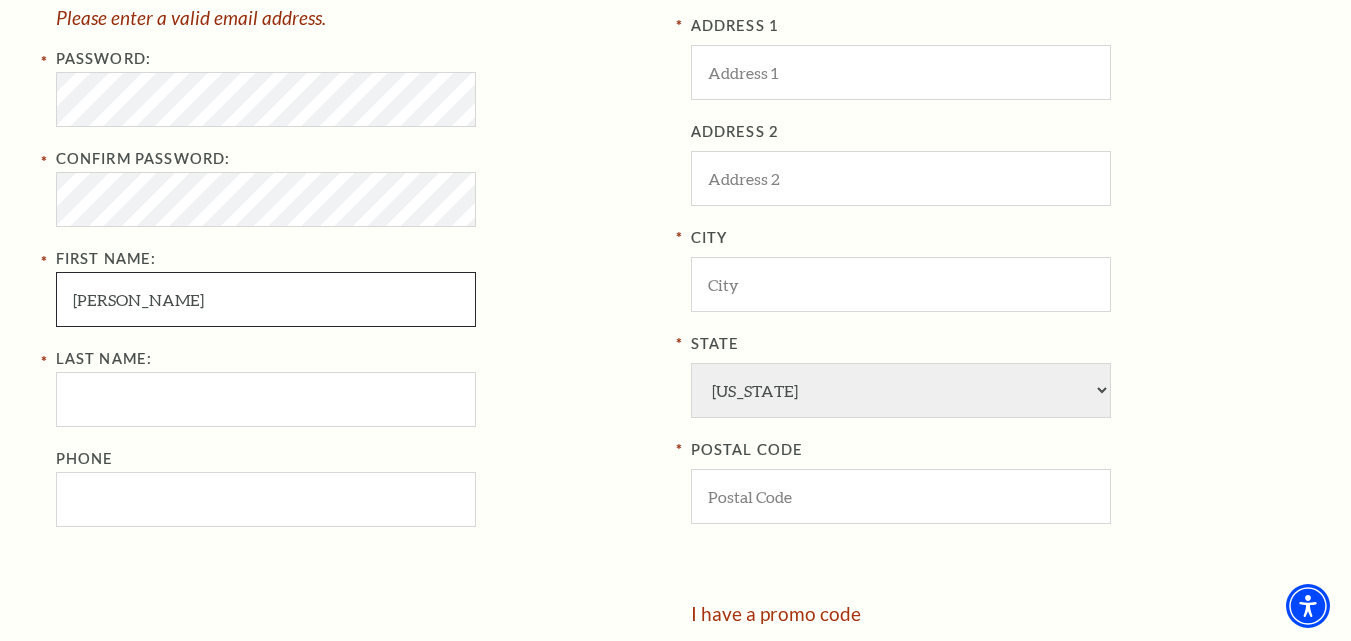 type on "simon" 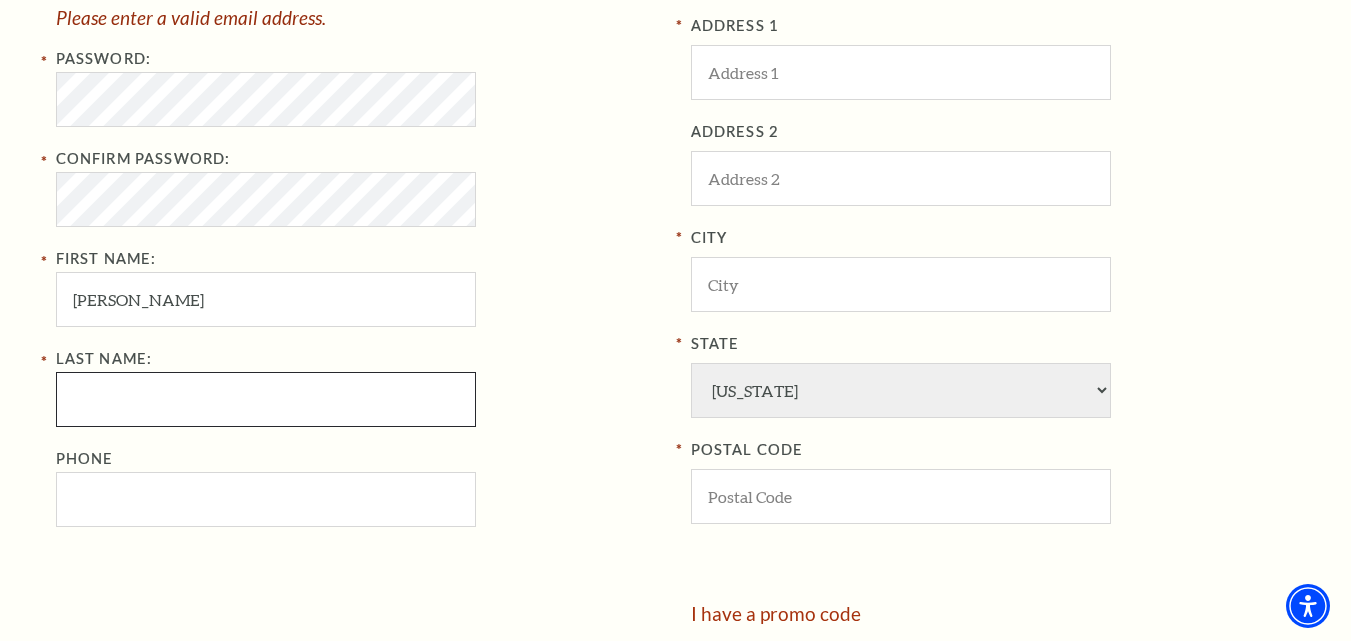 click on "Last Name:" at bounding box center [266, 399] 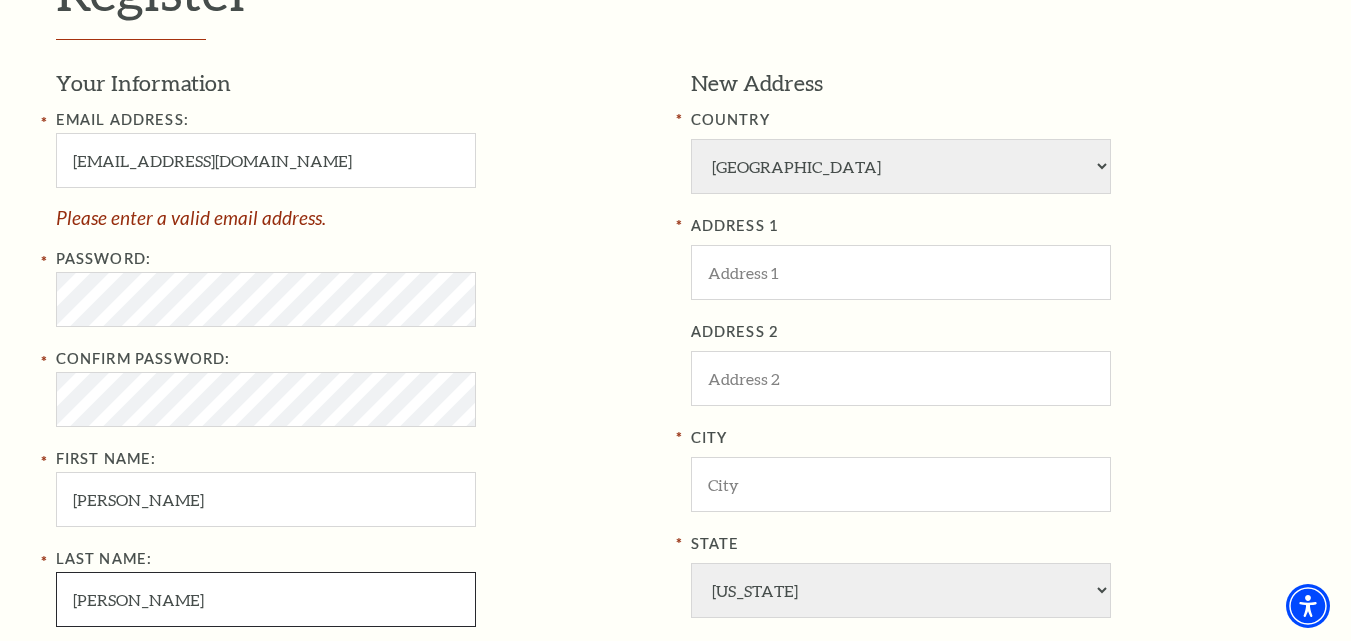 scroll, scrollTop: 700, scrollLeft: 0, axis: vertical 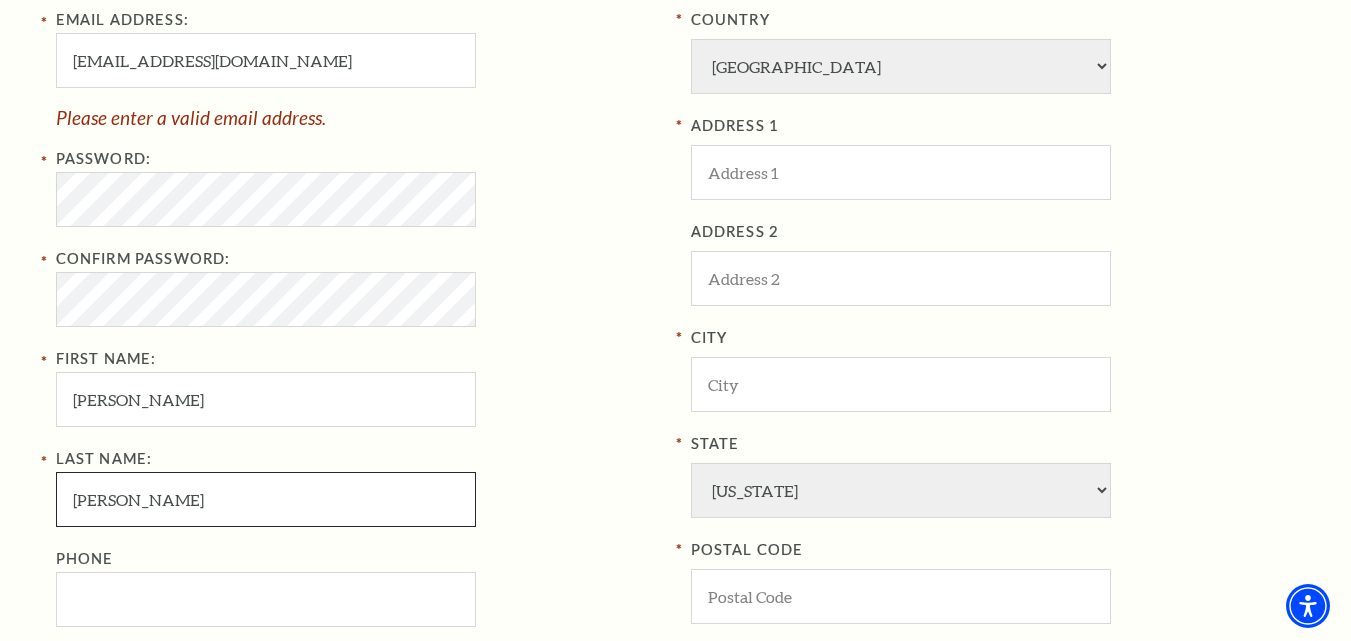 type on "sanchez" 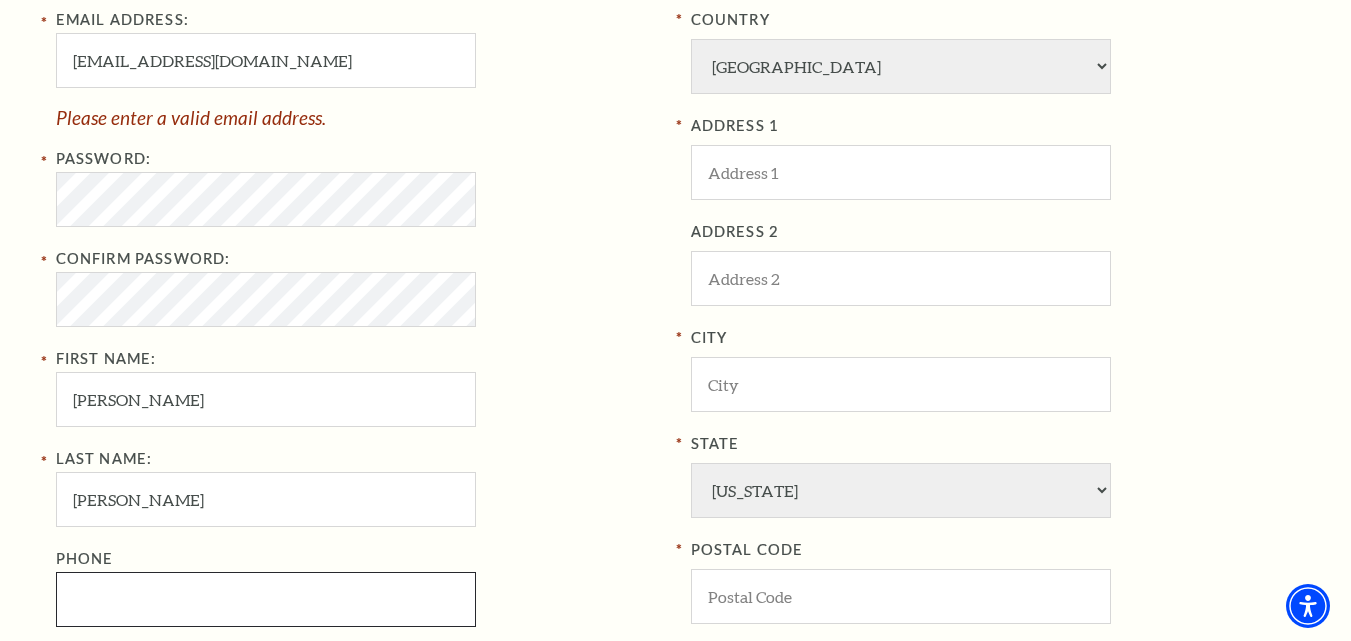 click on "Phone" at bounding box center [266, 599] 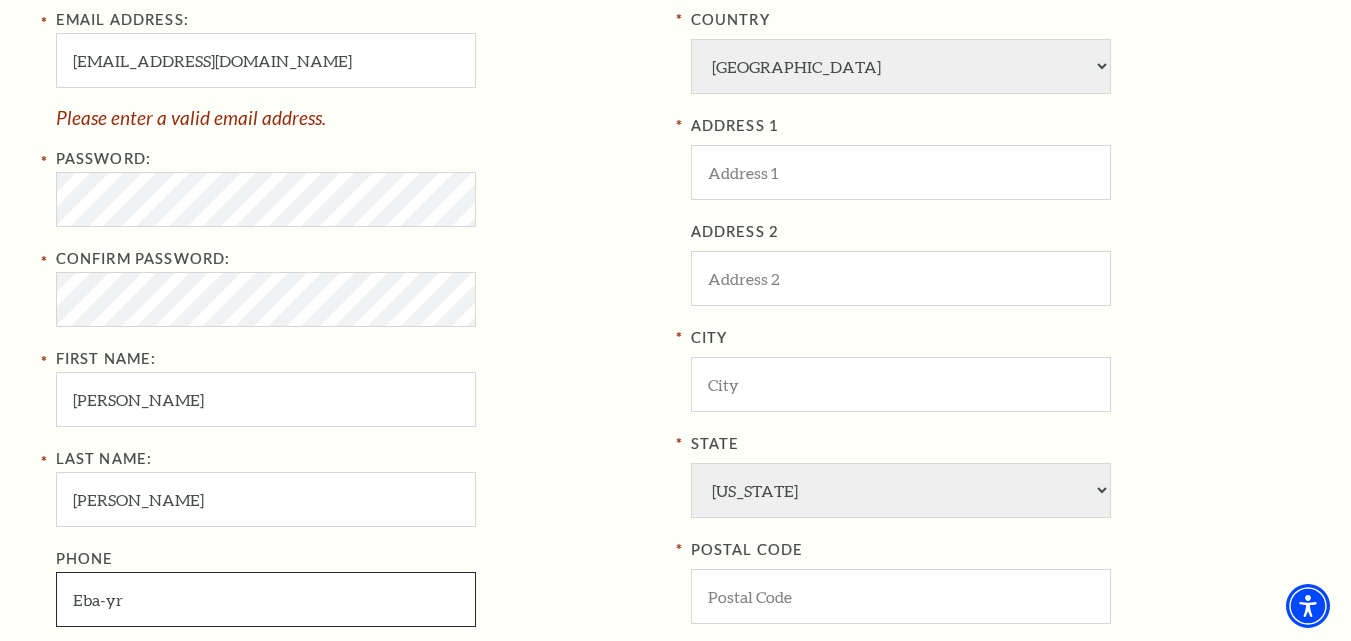 type on "Eba-y" 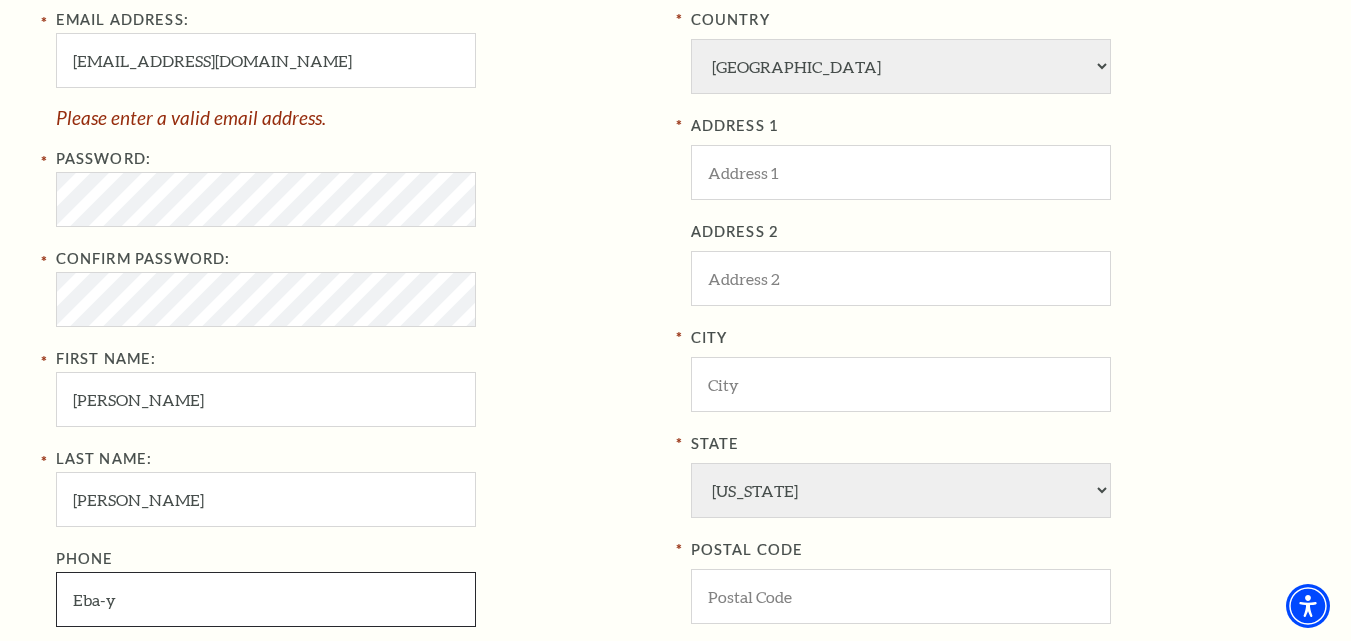 click on "Eba-y" at bounding box center [266, 599] 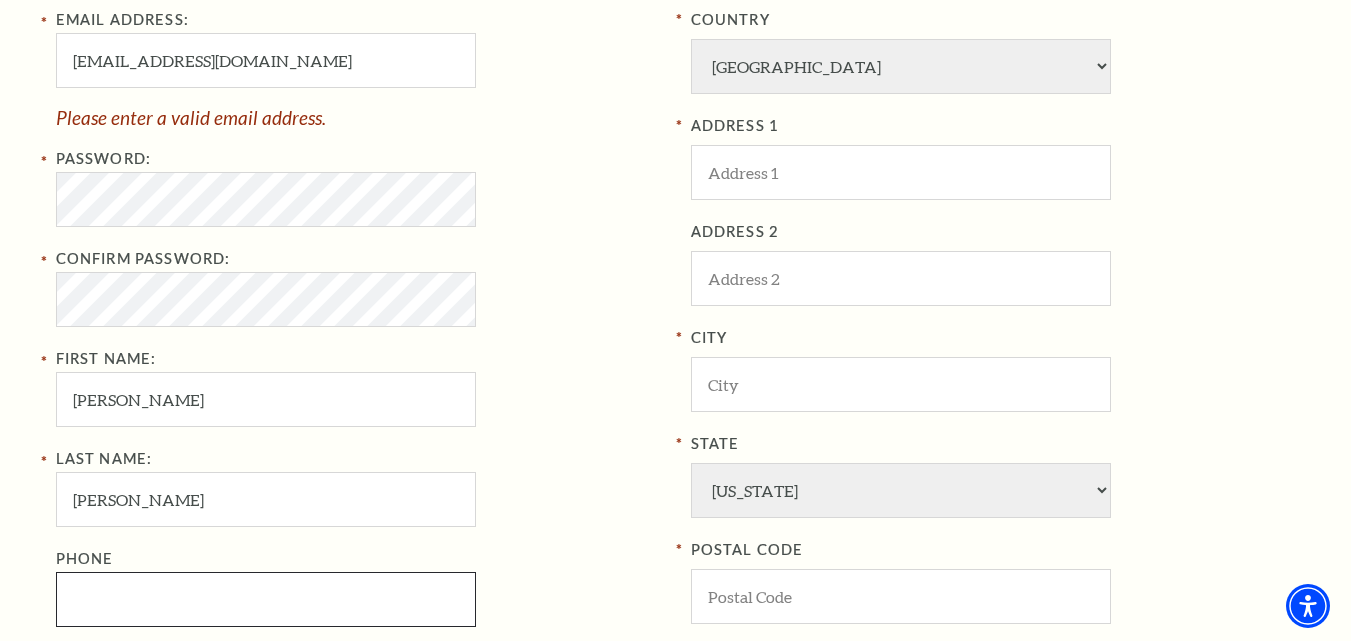 click on "Phone" at bounding box center (266, 599) 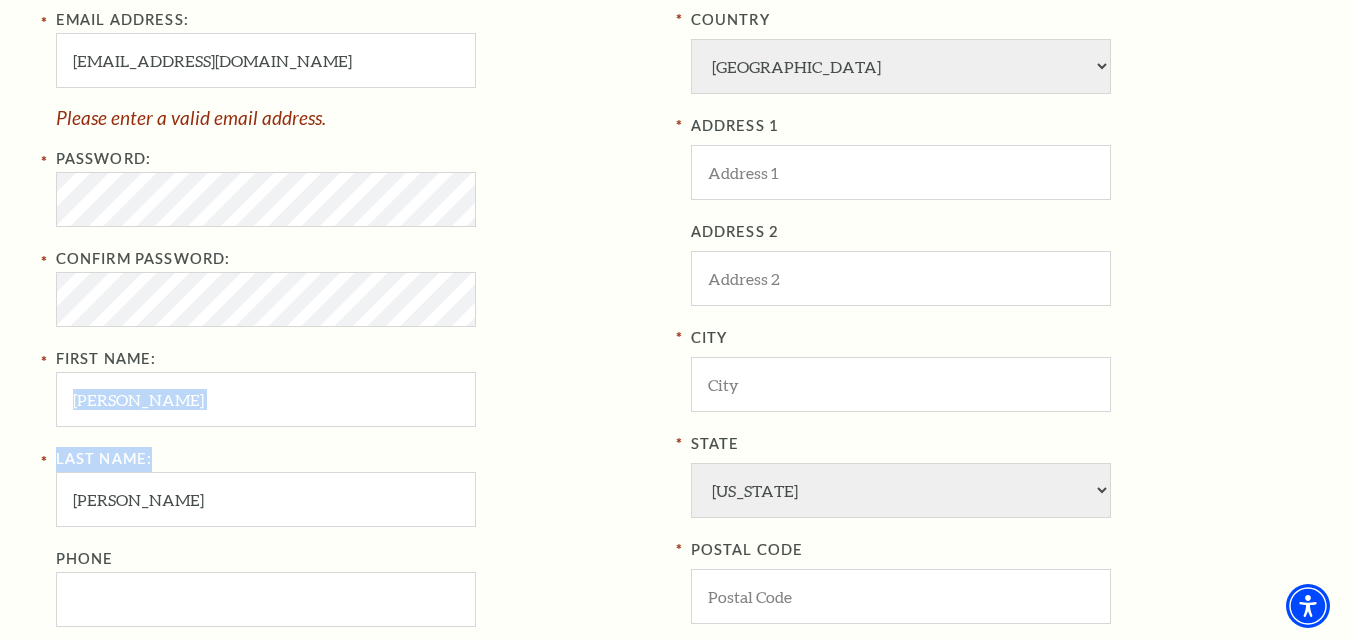 drag, startPoint x: 260, startPoint y: 364, endPoint x: 547, endPoint y: 284, distance: 297.94128 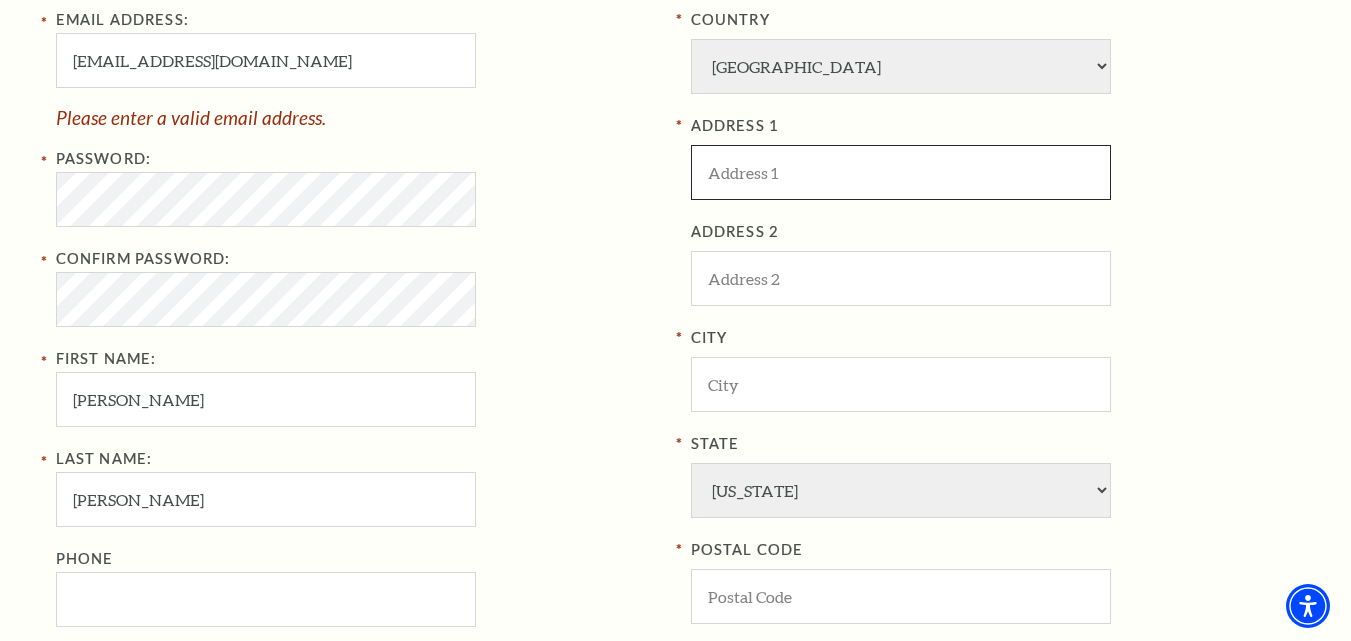 drag, startPoint x: 709, startPoint y: 178, endPoint x: 736, endPoint y: 162, distance: 31.38471 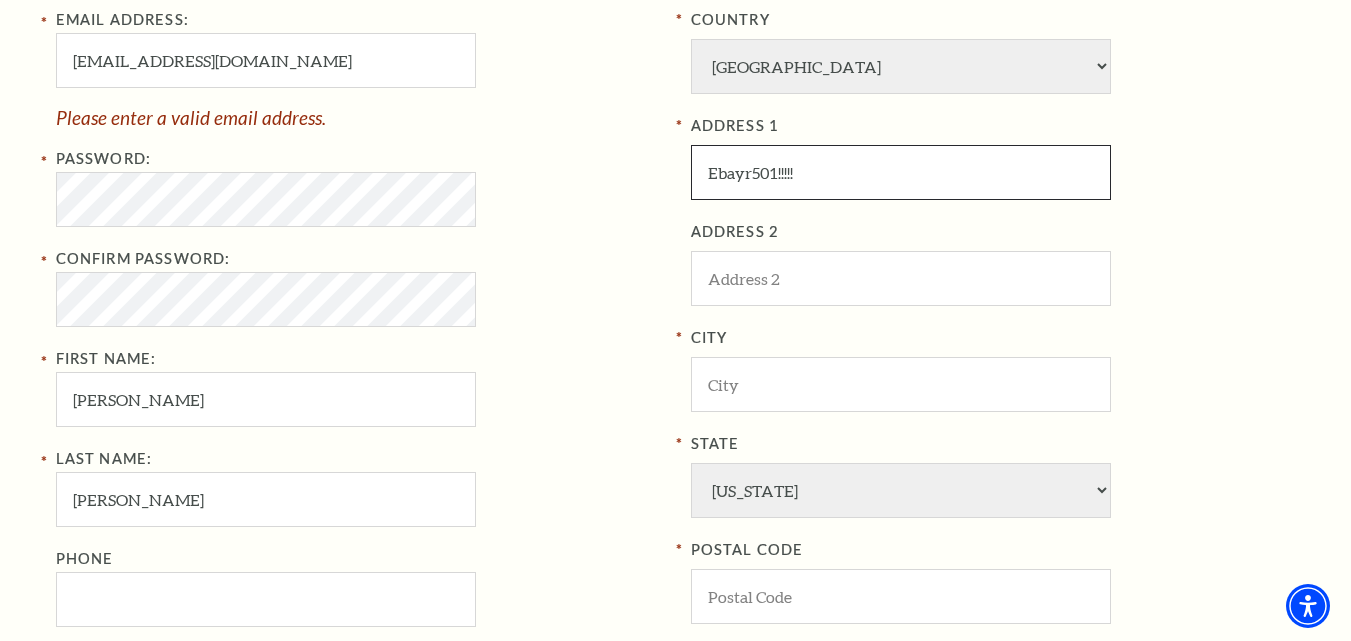 type on "Ebayr501!!!!!!" 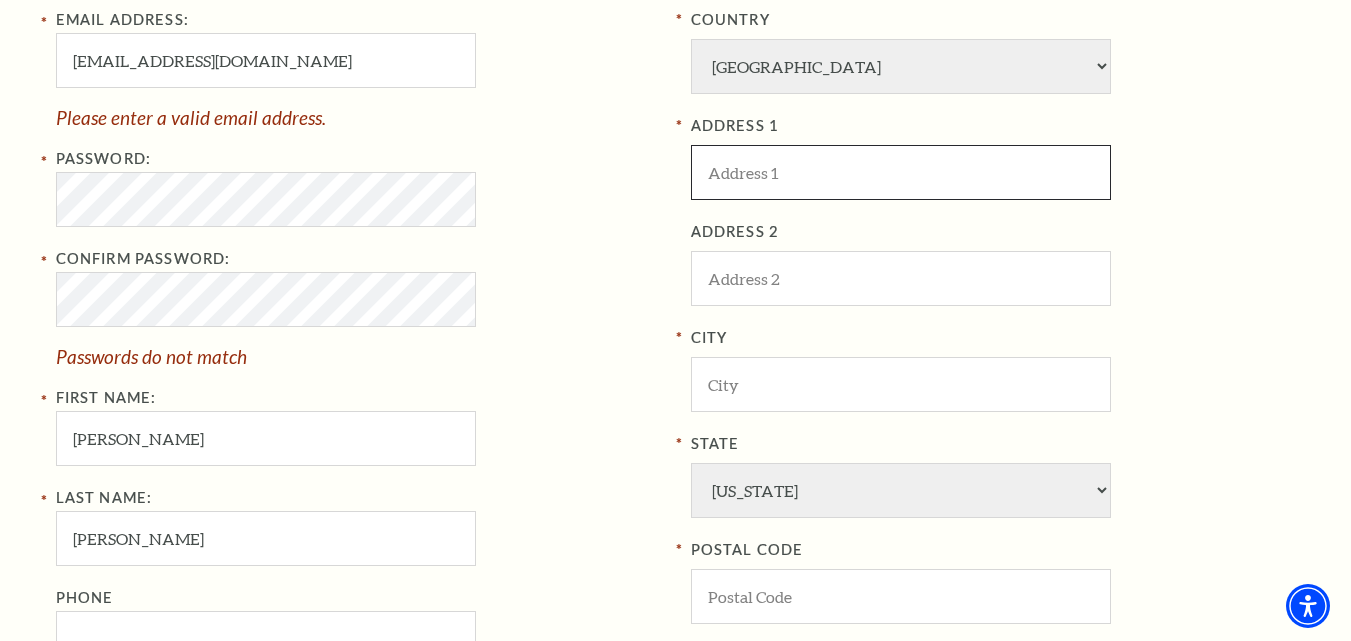 click at bounding box center (901, 172) 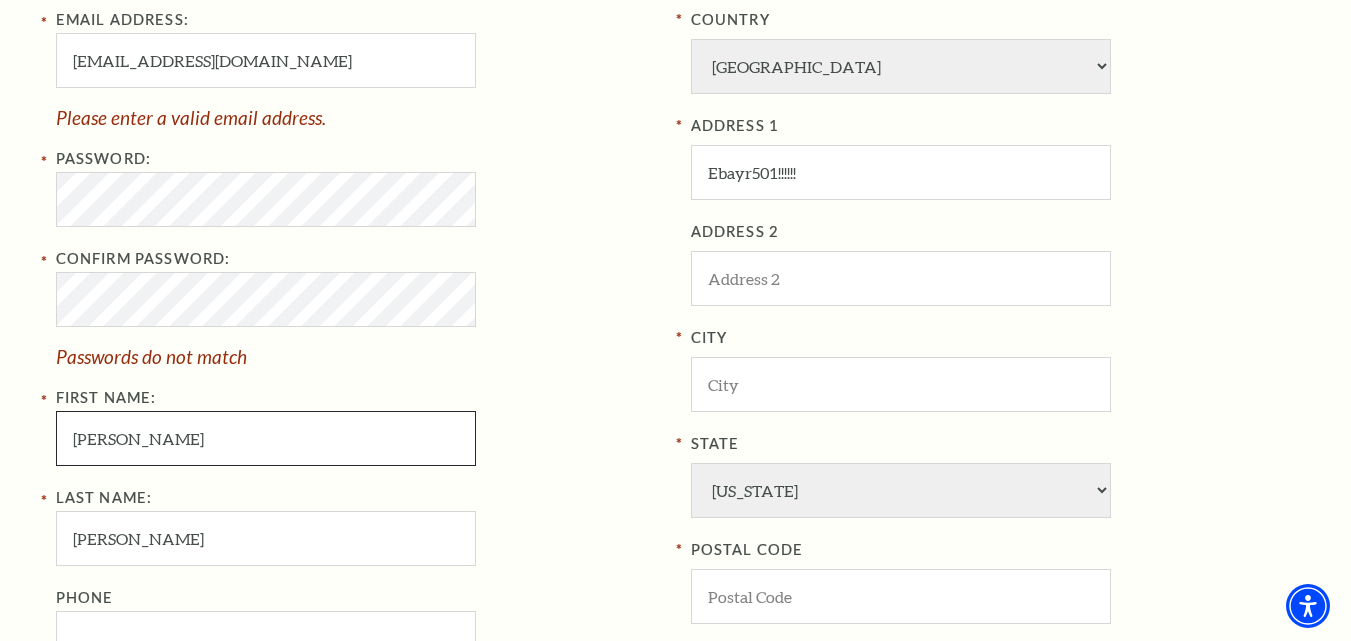 click on "simon" at bounding box center [266, 438] 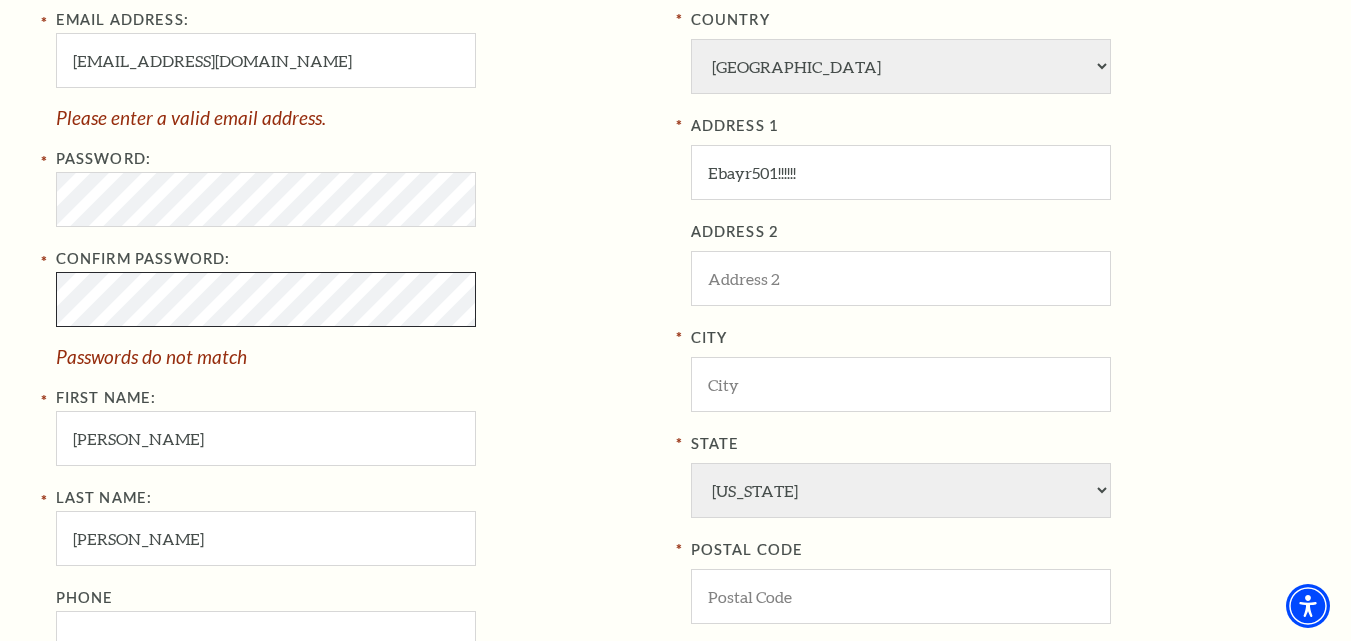click on "Register
Your Information
Email Address:   simonsanchez1487@gmail.com   Please enter a valid email address.   Password:       Confirm Password:     Passwords do not match   First Name:   simon     Last Name:   sanchez     Phone
New Address
COUNTRY   Afghanistan Albania Algeria Andorra Angola Antigua and Barbuda Argentina Aruba Australia Austria Azores Bahamas Bahrain Bangladesh Barbados Belgium Belize Benin Bermuda Bhutan Bolivia Botswana Brazil British Virgin Islnd Brunei Darussalam Bulgaria Burkina Faso Burma Burundi Cameroon Canada Canal Zone Canary Islands Cape Verde Cayman Islands Central African Rep Chad Channel Islands Chile Colombia Comoros Confed of Senegambia Congo Cook Islands Costa Rica Croatia Cuba Curacao Cyprus Dahomey" at bounding box center (675, 349) 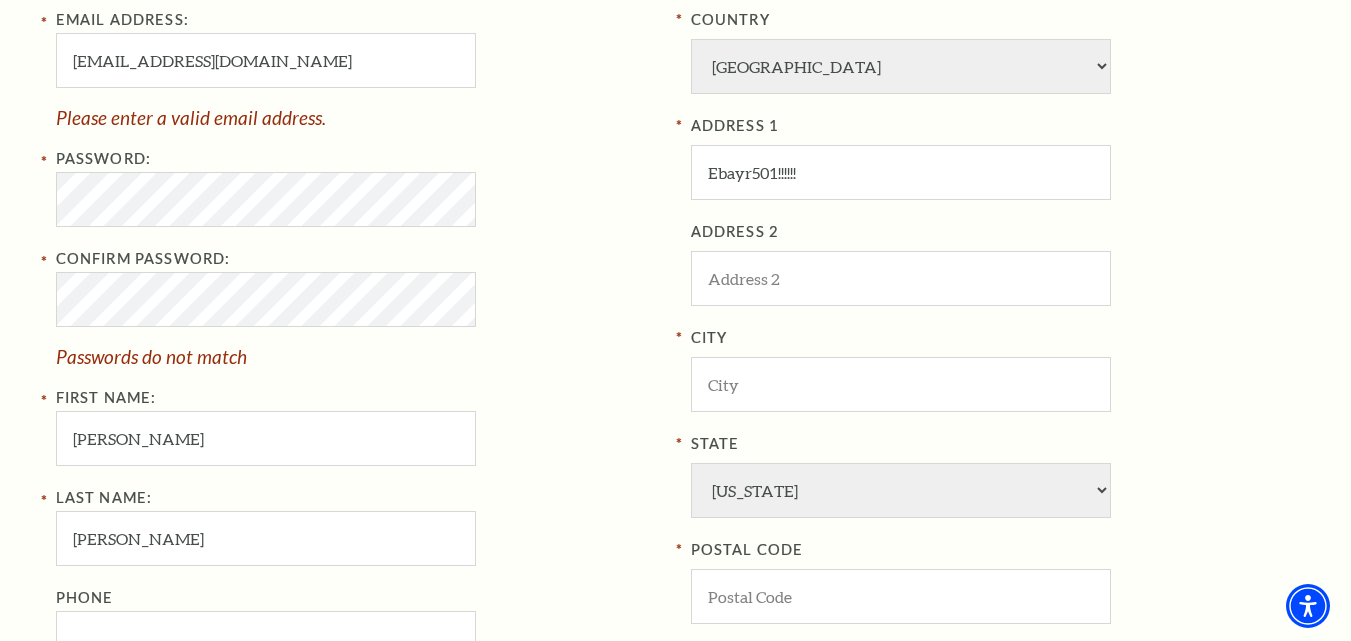 click on "Confirm Password:     Passwords do not match" at bounding box center [358, 306] 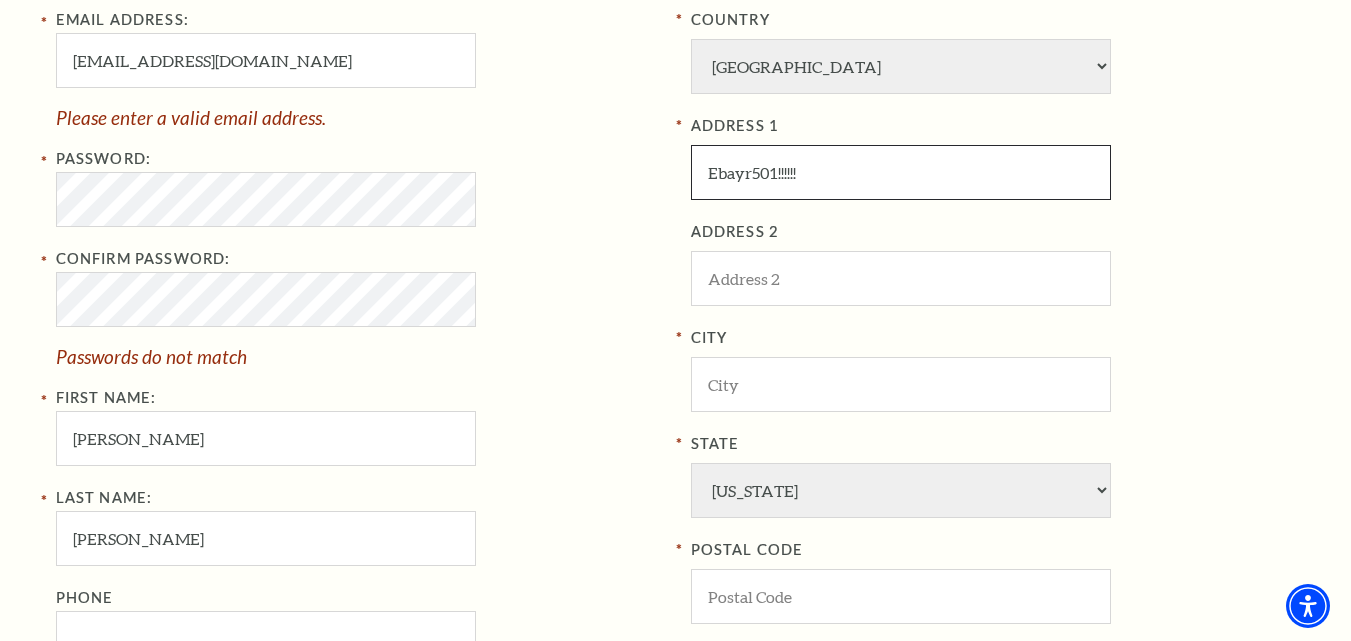 click on "Ebayr501!!!!!!" at bounding box center [901, 172] 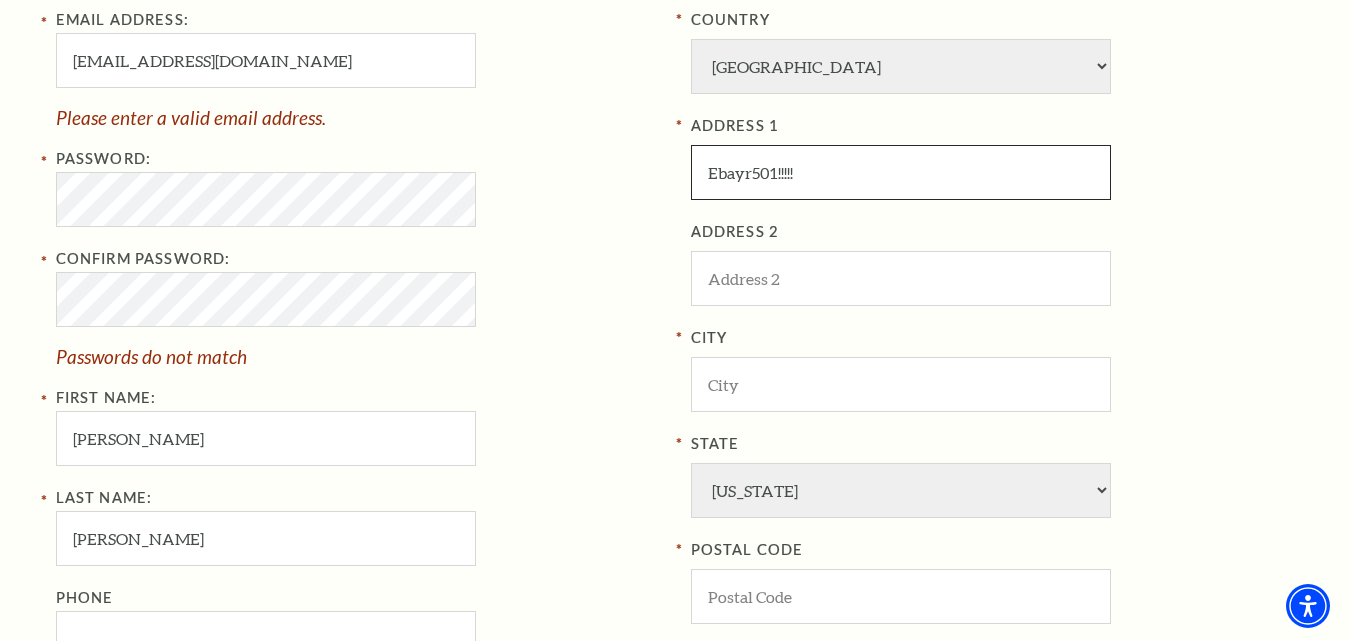 type on "Ebayr501!!!!!" 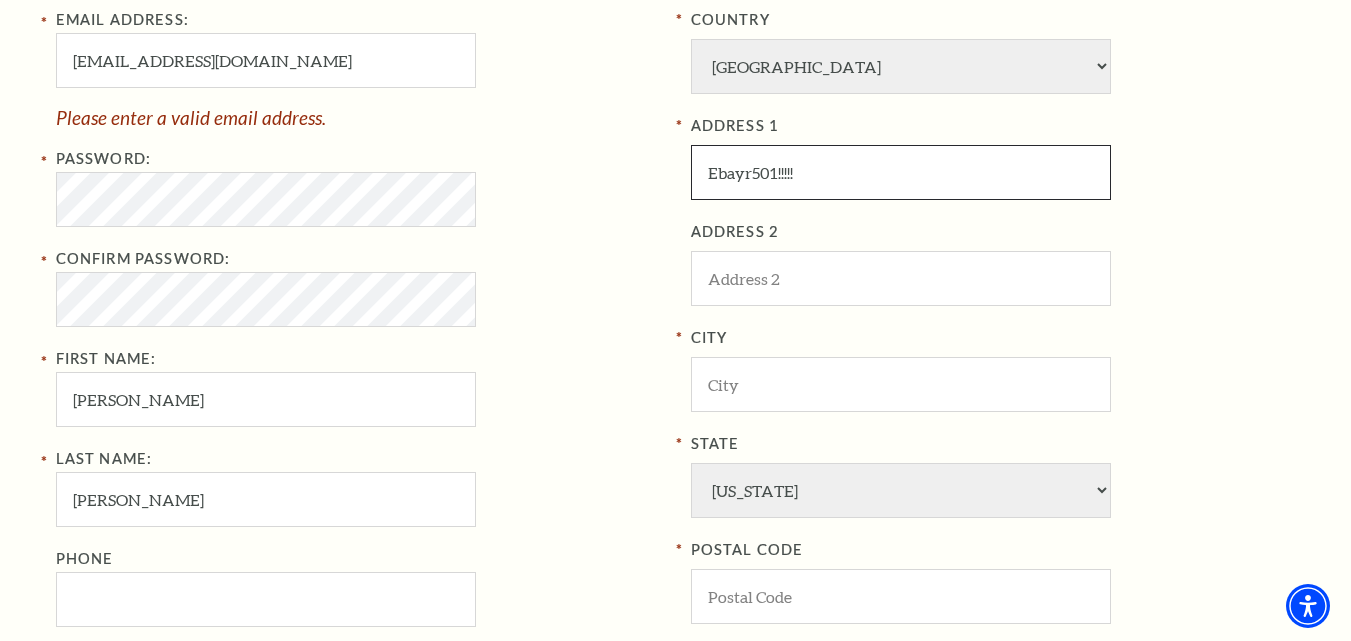 click on "Ebayr501!!!!!" at bounding box center (901, 172) 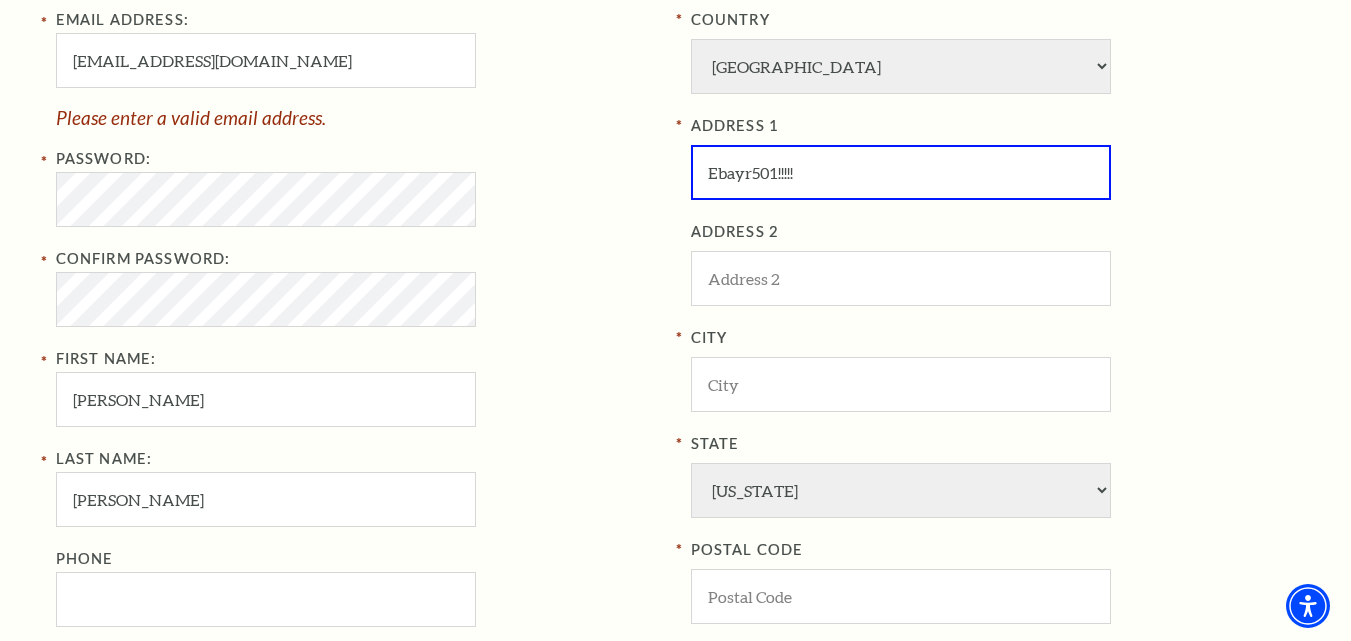 click on "Your Information
Email Address:   simonsanchez1487@gmail.com   Please enter a valid email address.   Password:       Confirm Password:       First Name:   simon     Last Name:   sanchez     Phone" at bounding box center (366, 336) 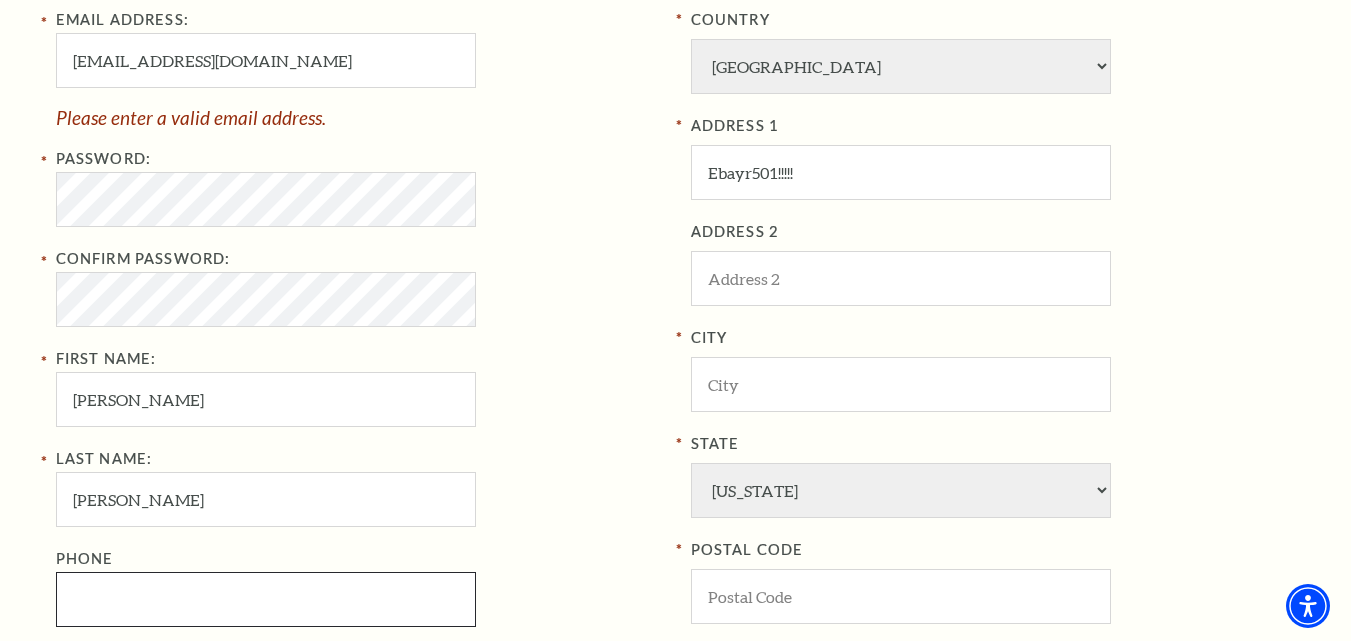 click on "Phone" at bounding box center (266, 599) 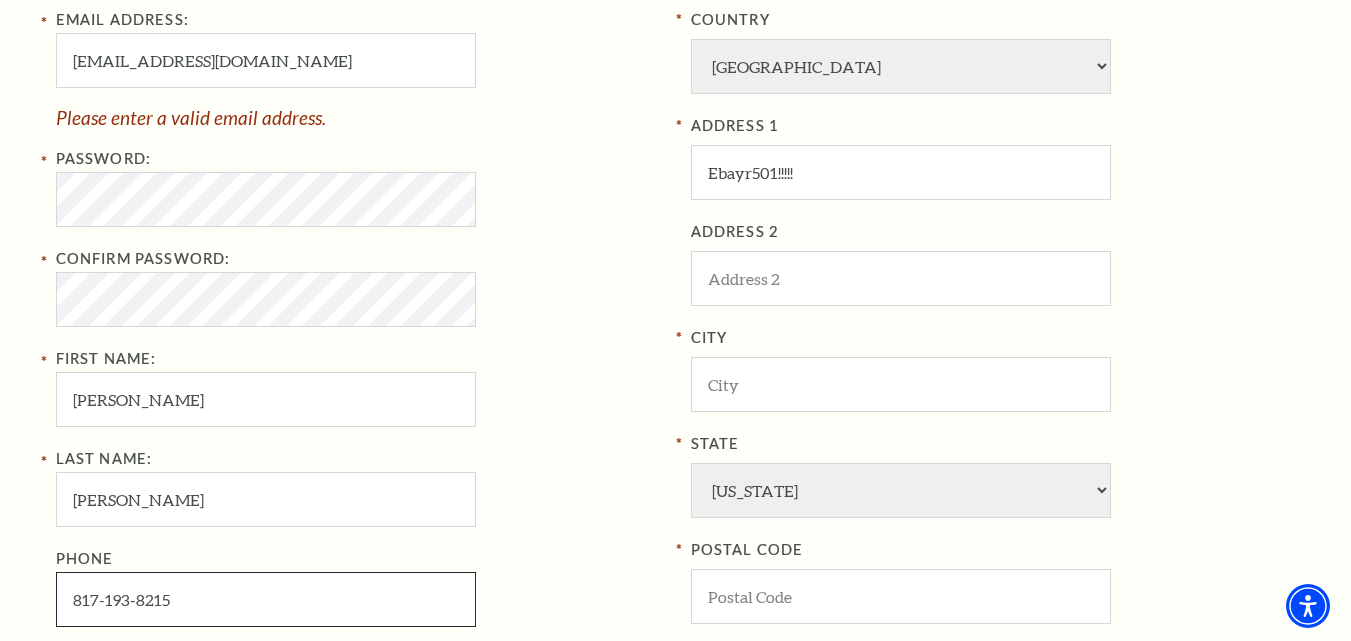 type on "817-193-8215" 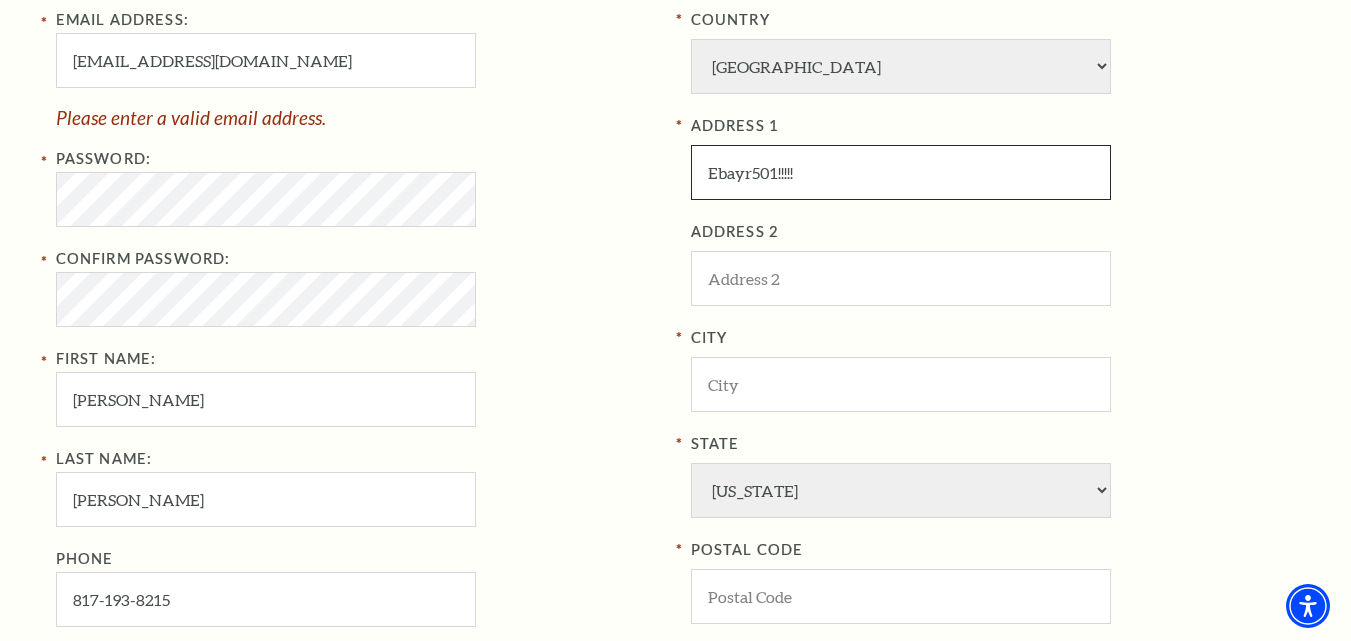 drag, startPoint x: 805, startPoint y: 160, endPoint x: 579, endPoint y: 178, distance: 226.71568 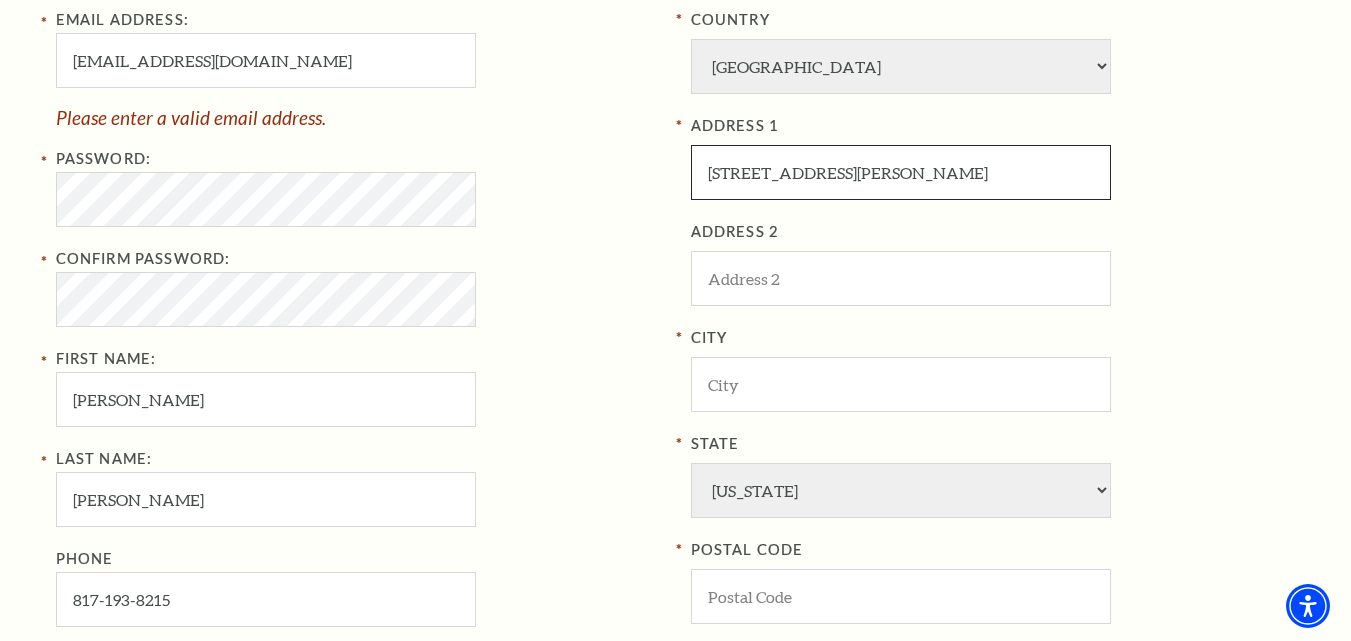 drag, startPoint x: 1004, startPoint y: 172, endPoint x: 964, endPoint y: 170, distance: 40.04997 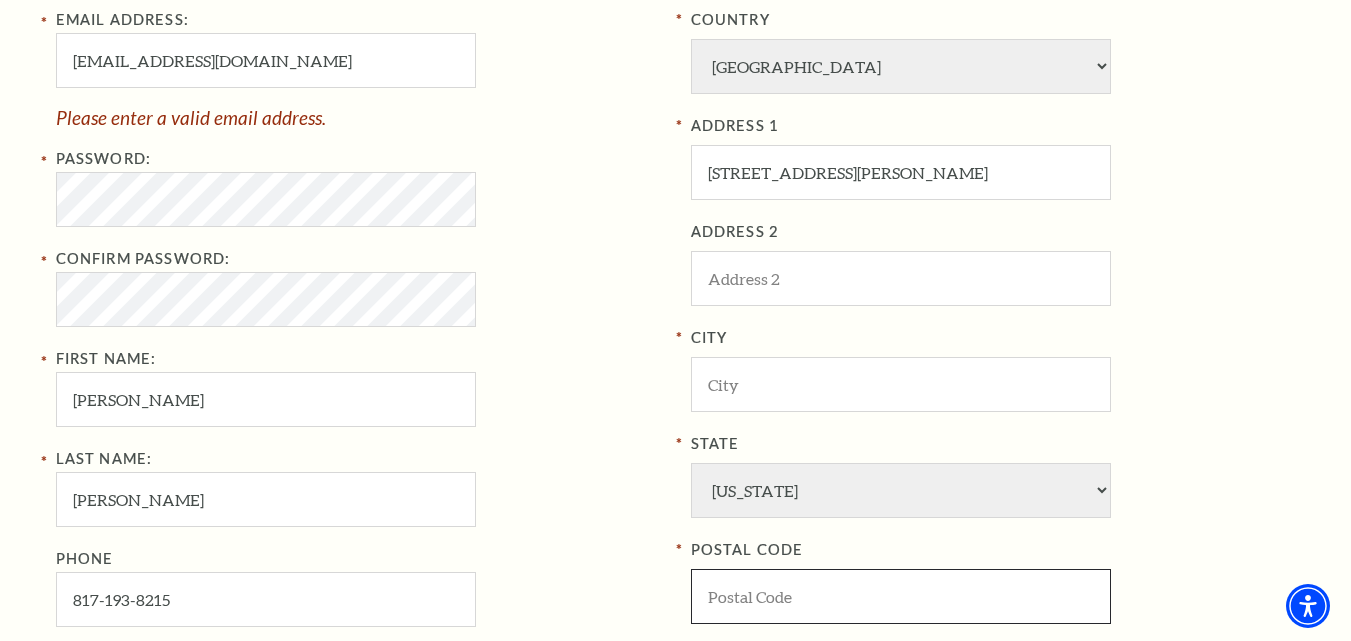 click at bounding box center [901, 596] 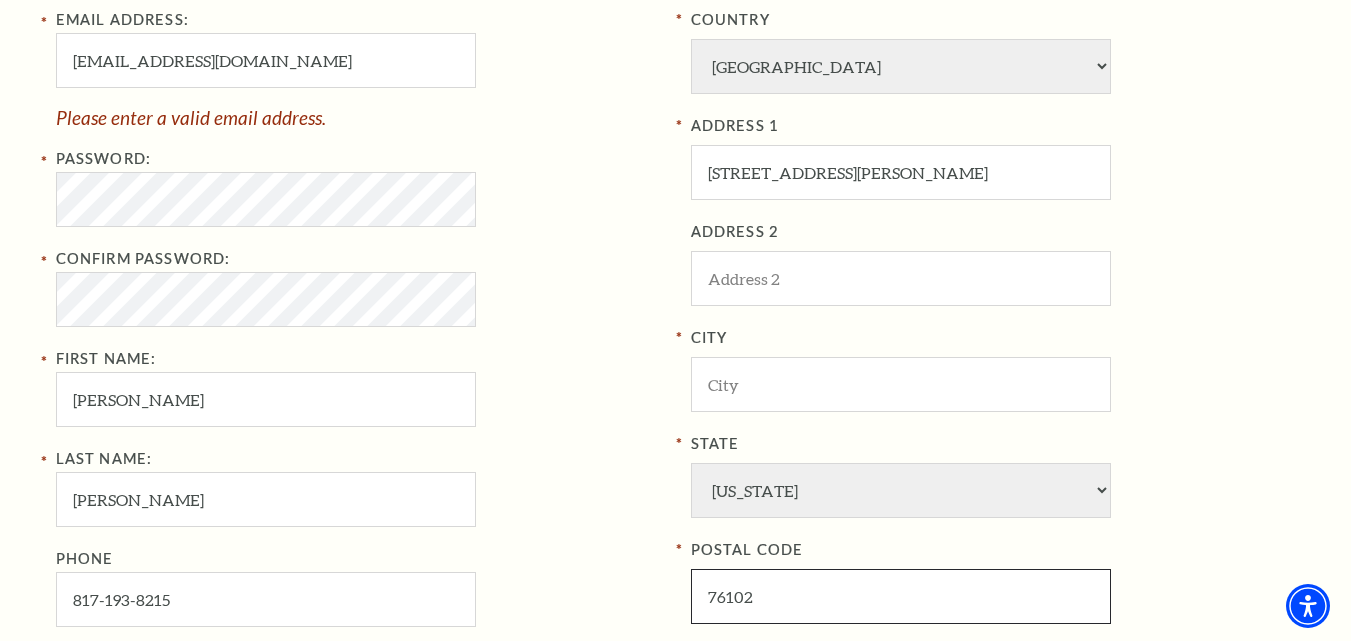 type on "76102" 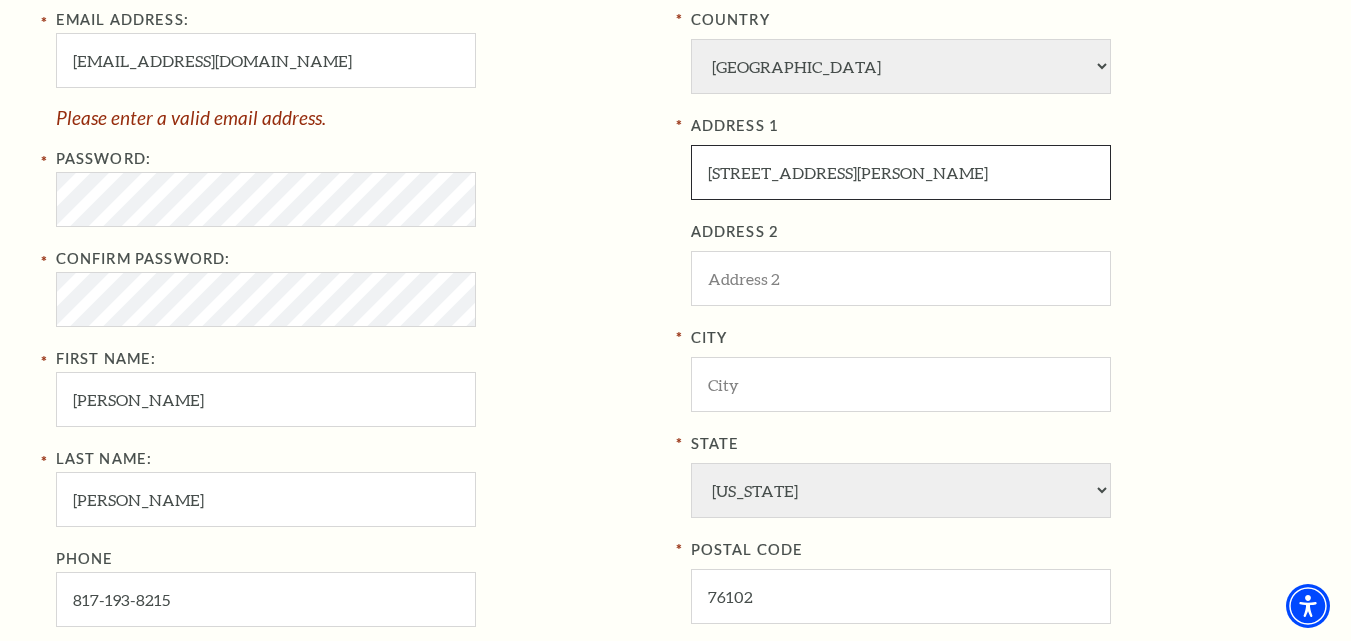 drag, startPoint x: 930, startPoint y: 171, endPoint x: 849, endPoint y: 174, distance: 81.055534 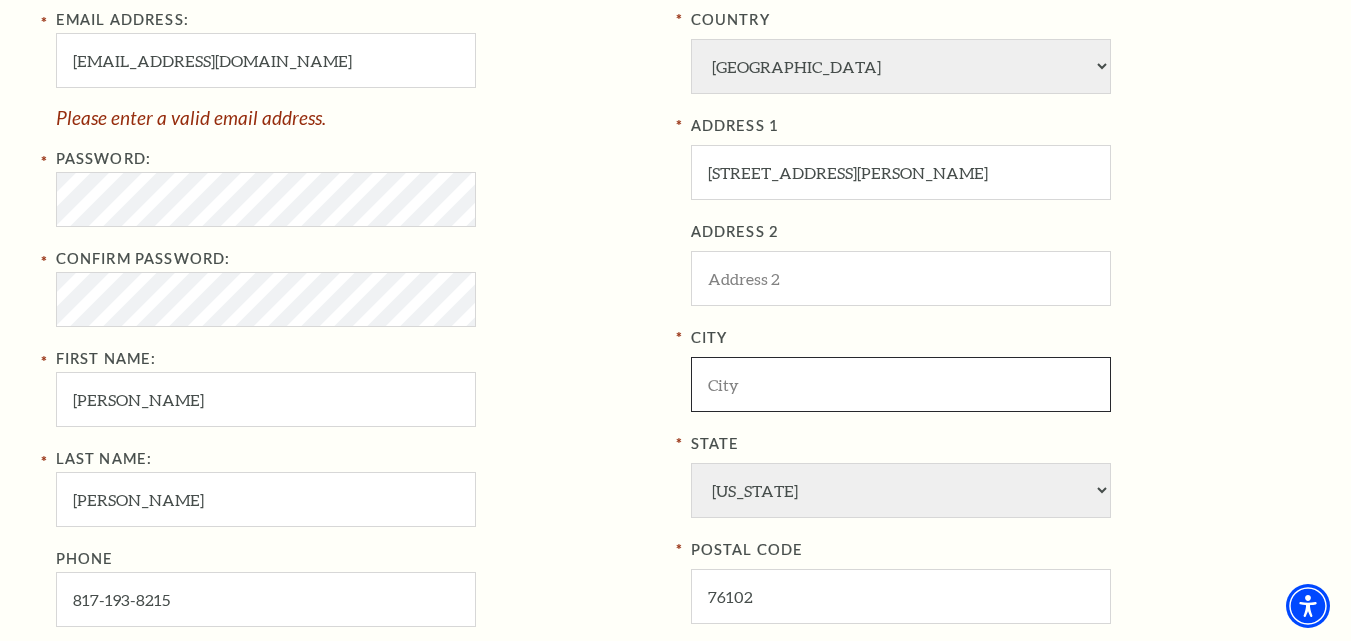 click at bounding box center [901, 384] 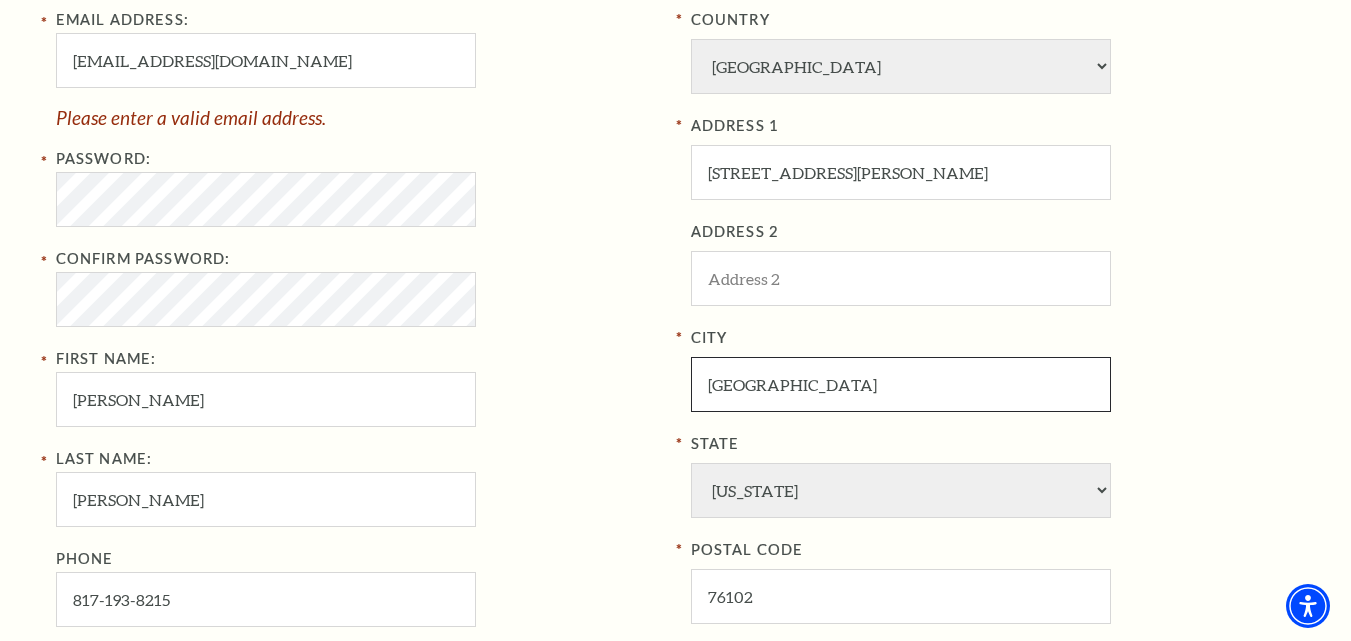 type on "Fort Worth" 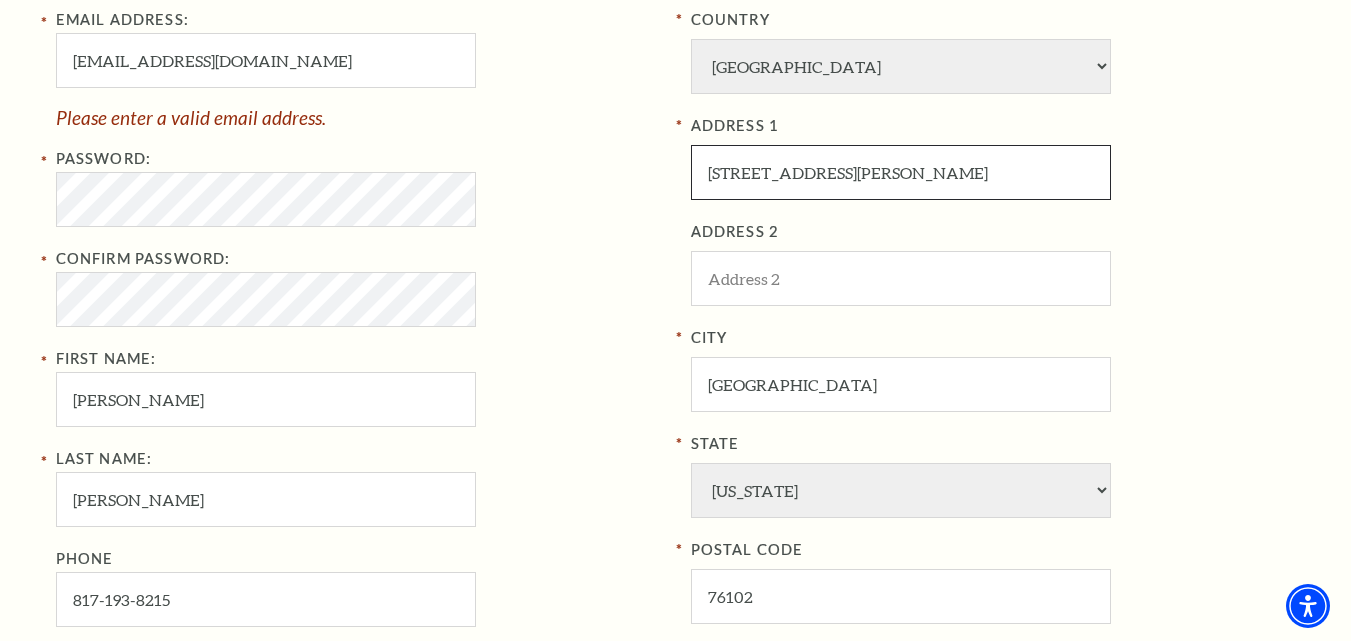 drag, startPoint x: 842, startPoint y: 181, endPoint x: 1067, endPoint y: 194, distance: 225.37524 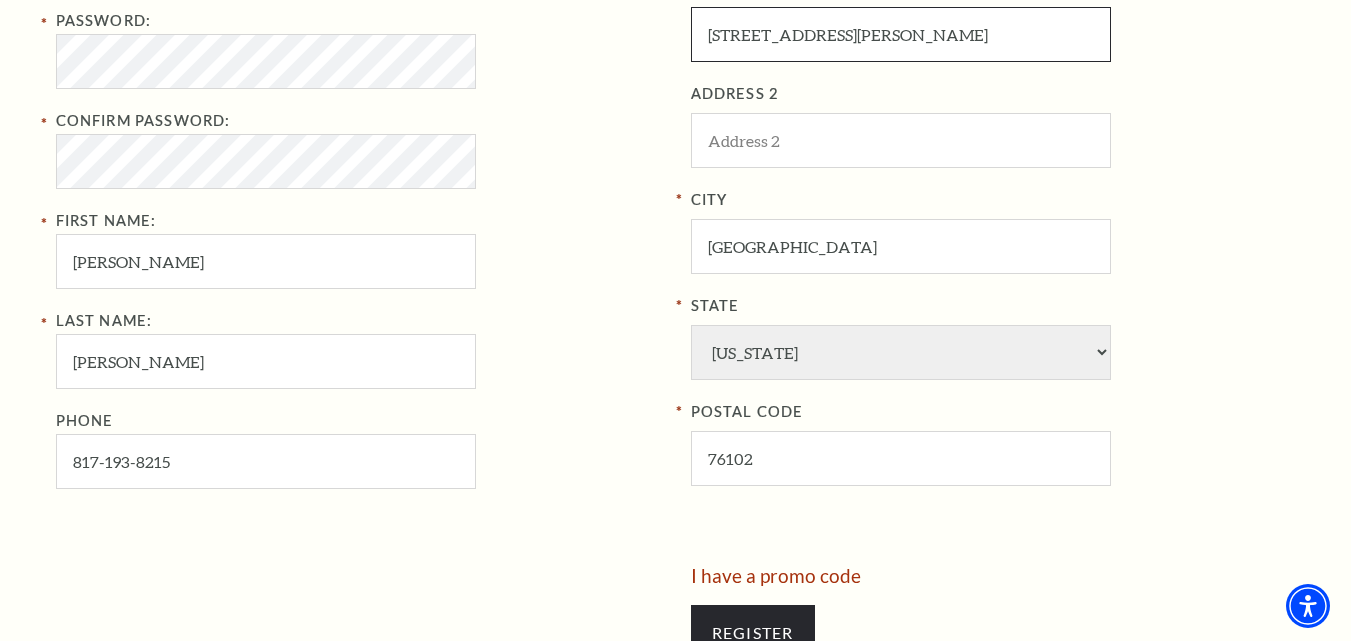 scroll, scrollTop: 1000, scrollLeft: 0, axis: vertical 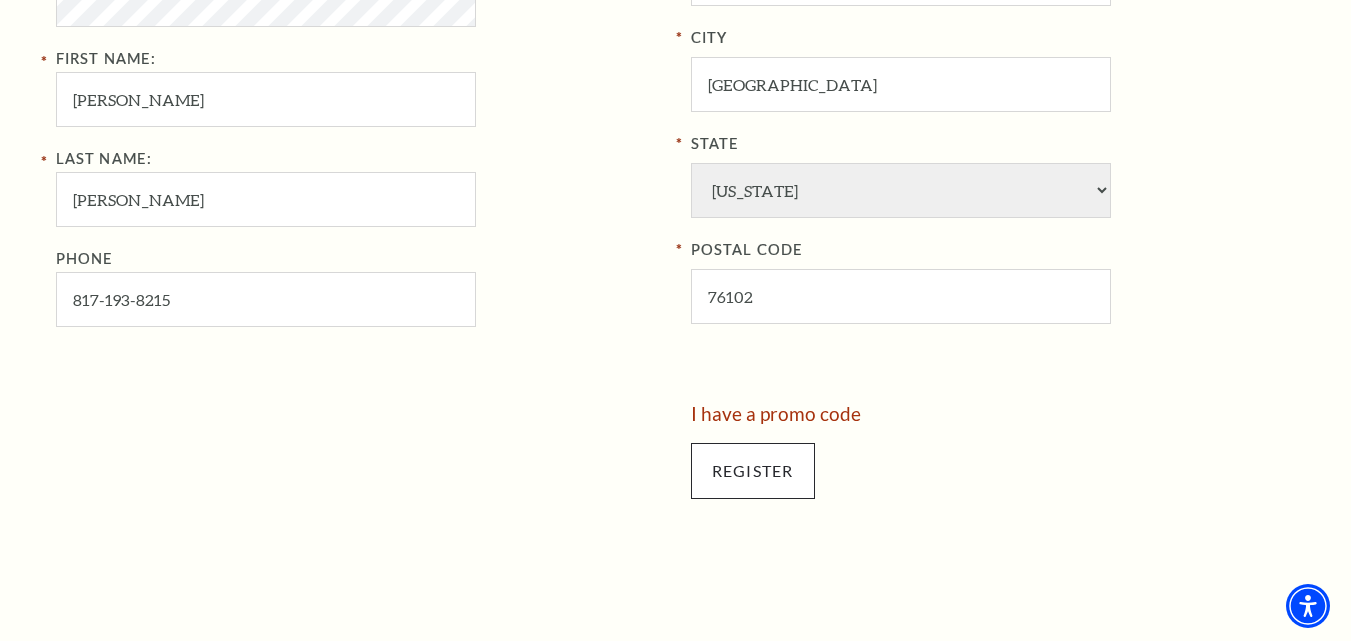type on "1009 Samuels Ave" 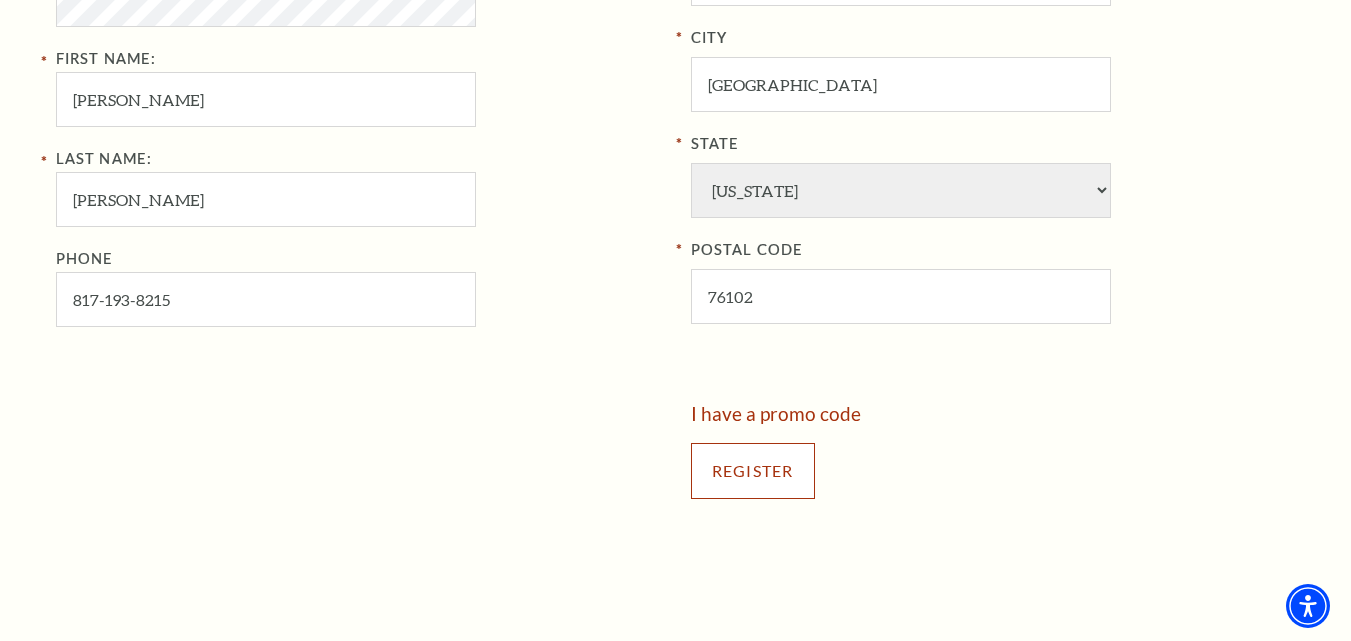 click on "Register" at bounding box center [753, 471] 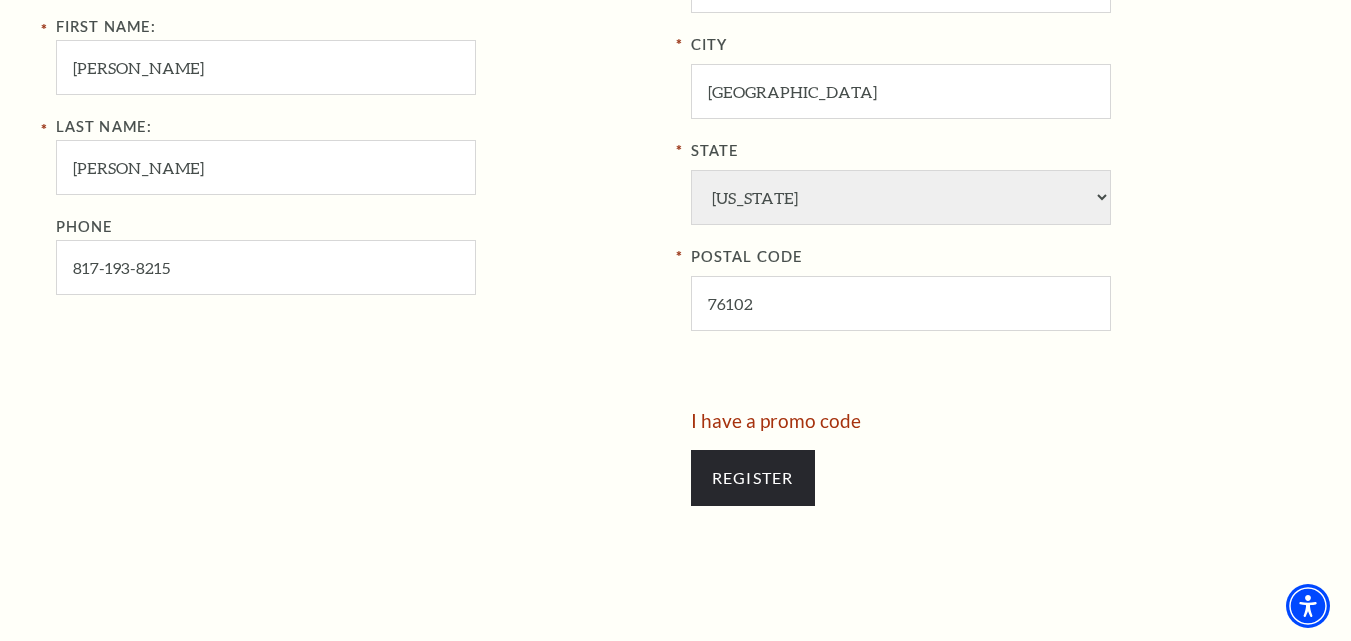 scroll, scrollTop: 1140, scrollLeft: 0, axis: vertical 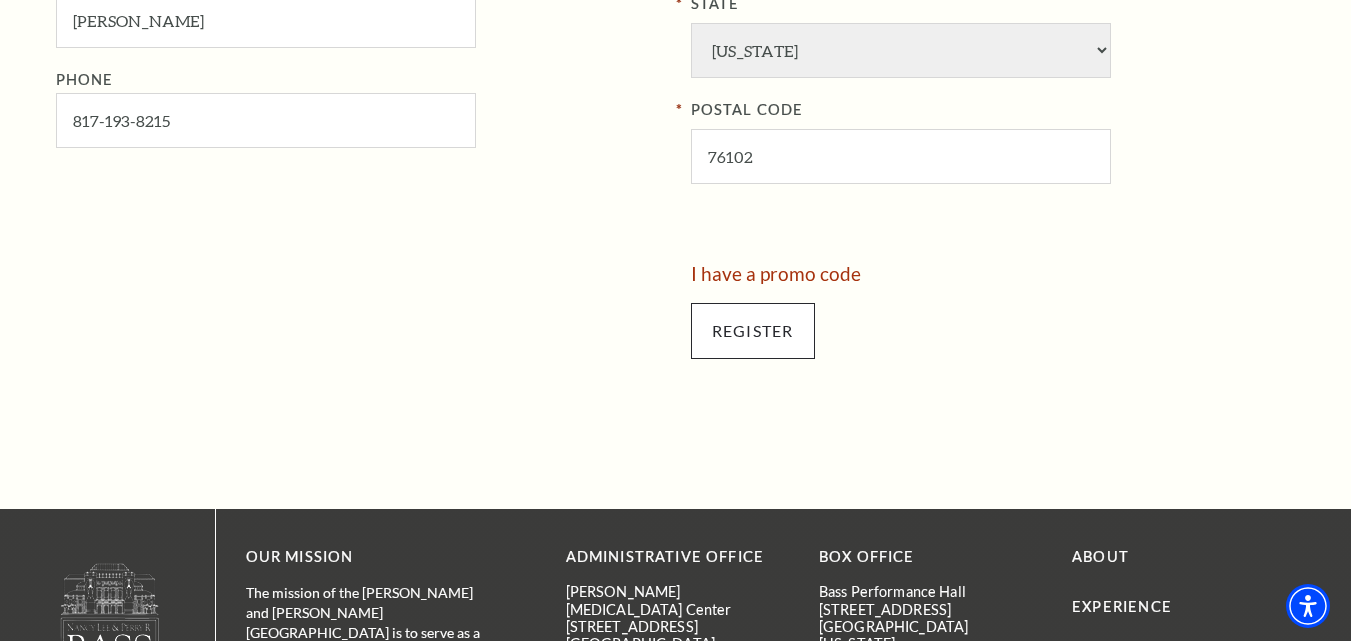 type on "simonsanchez1487@gmail.com" 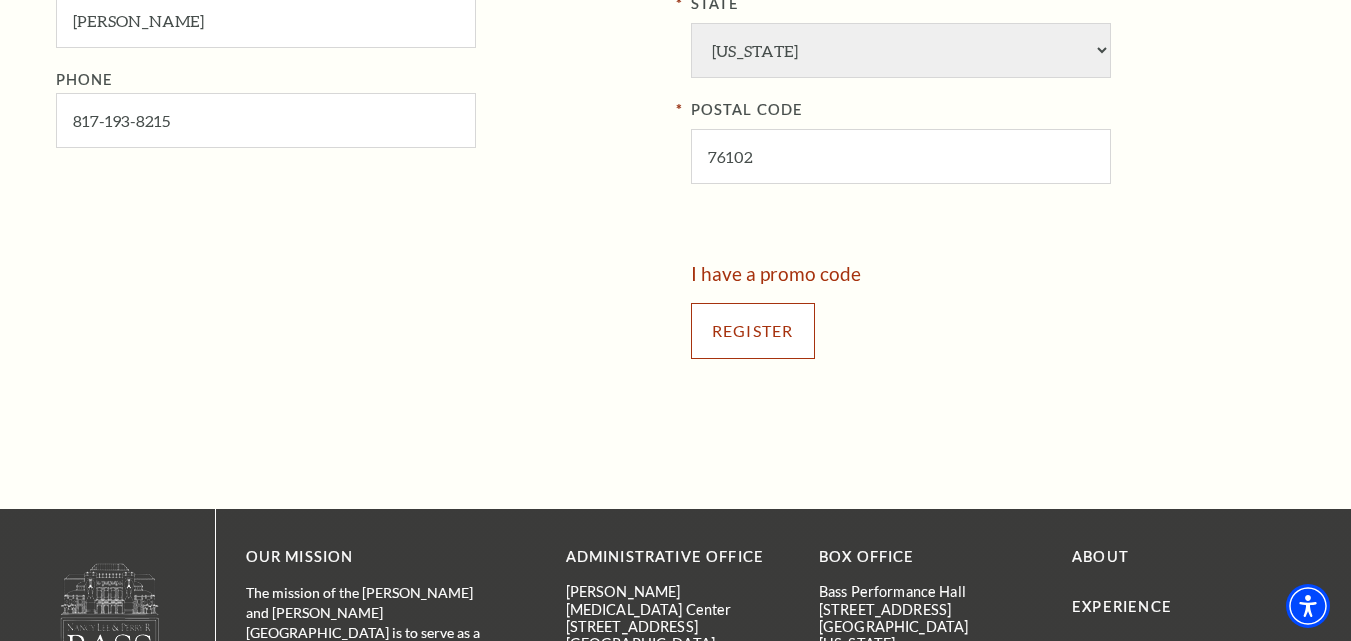 click on "Register" at bounding box center [753, 331] 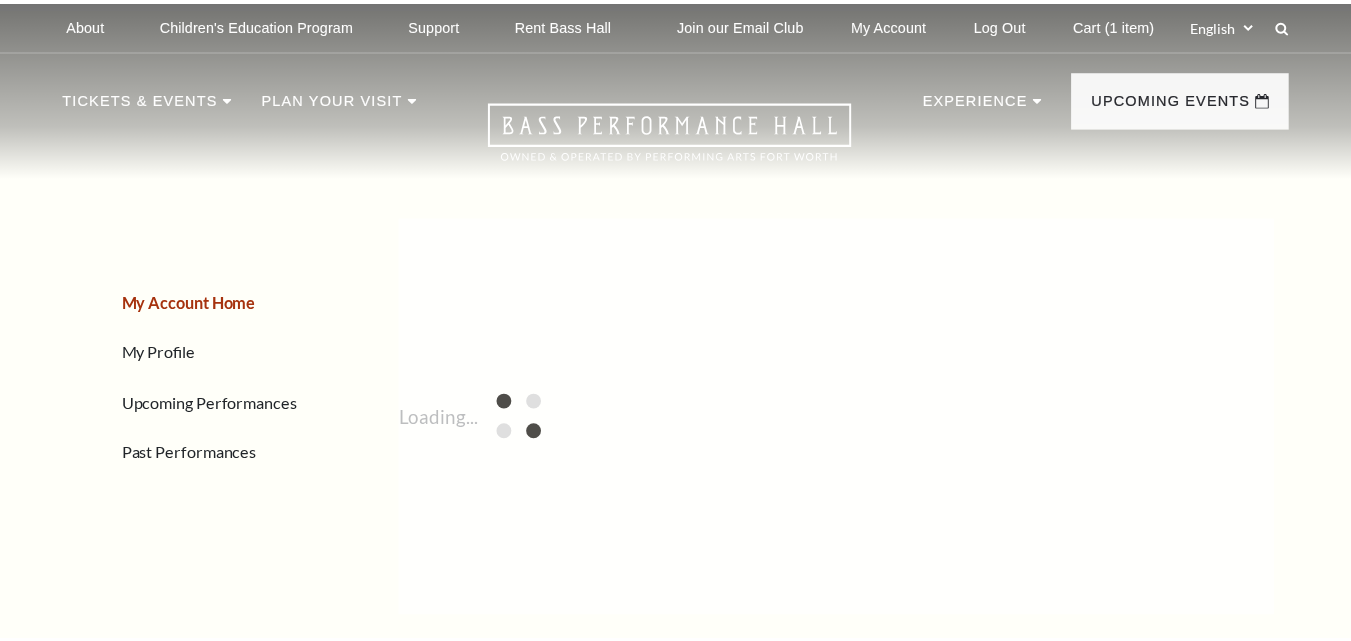 scroll, scrollTop: 0, scrollLeft: 0, axis: both 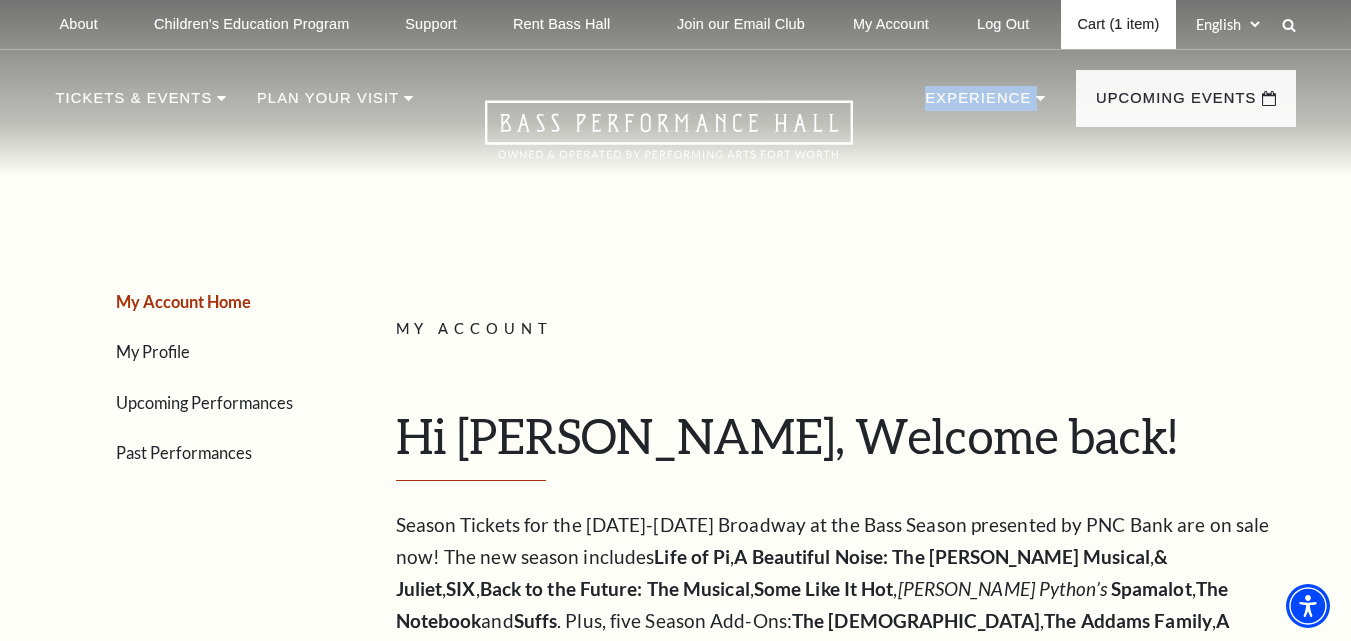 click on "Cart (1 item)" at bounding box center (1118, 24) 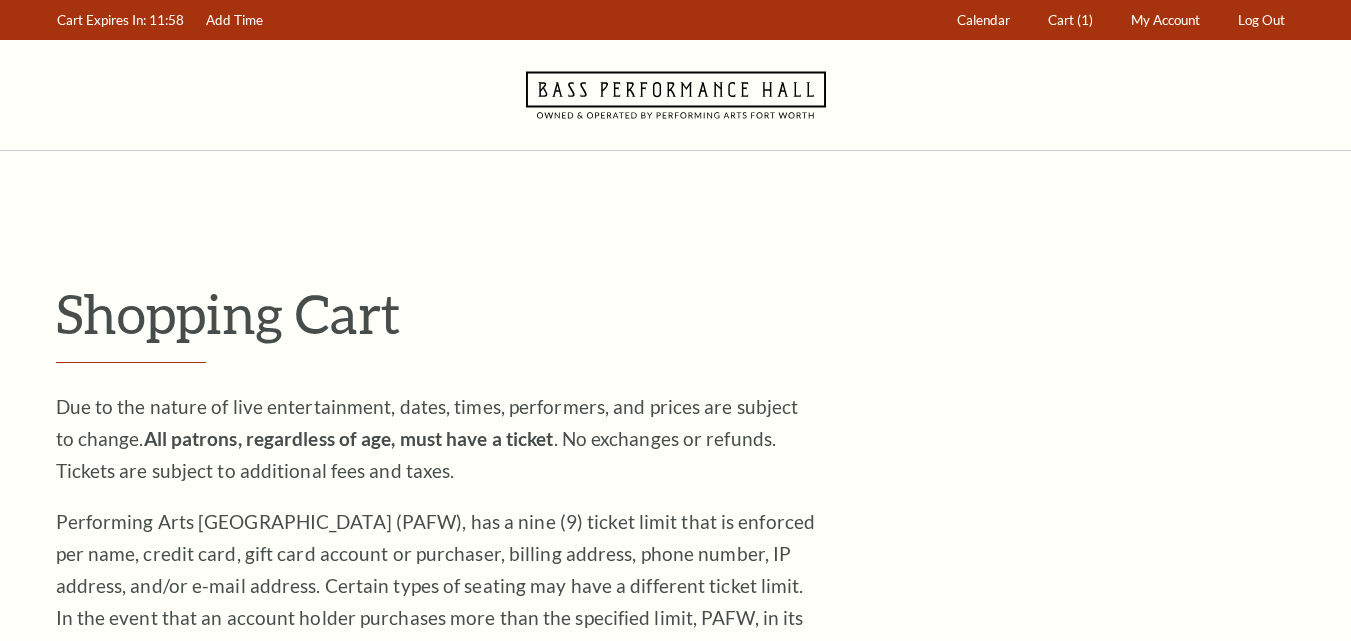 scroll, scrollTop: 0, scrollLeft: 0, axis: both 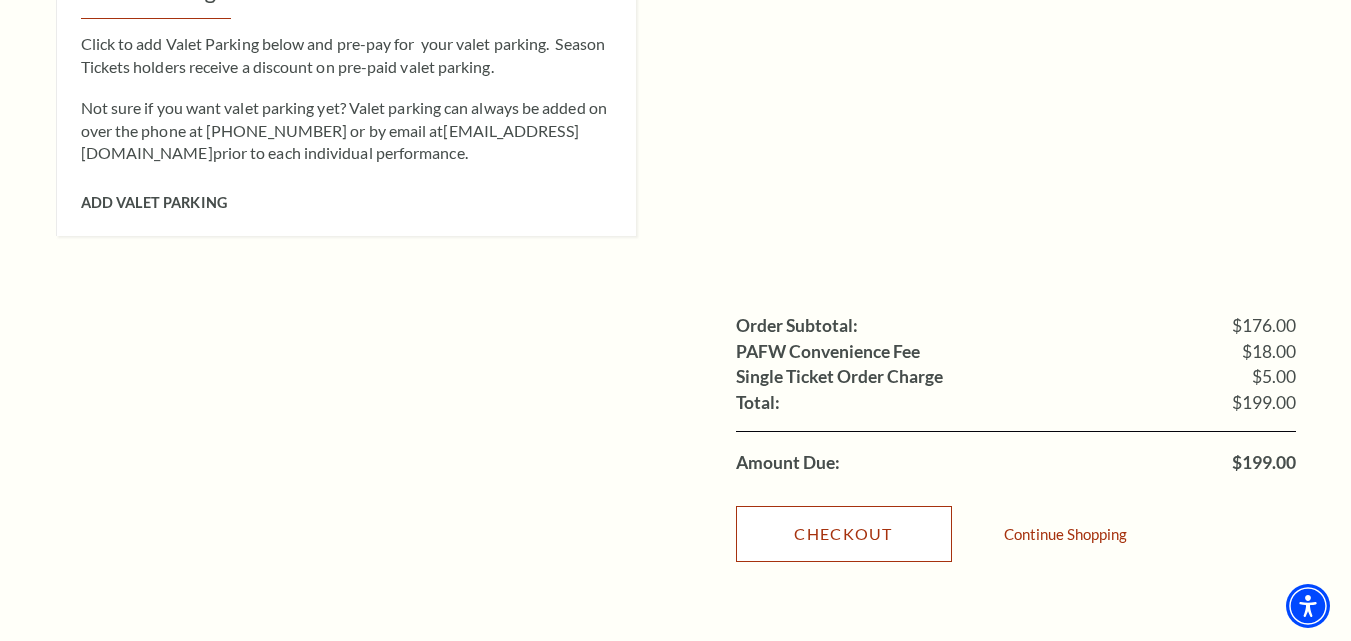 click on "Checkout" at bounding box center (844, 534) 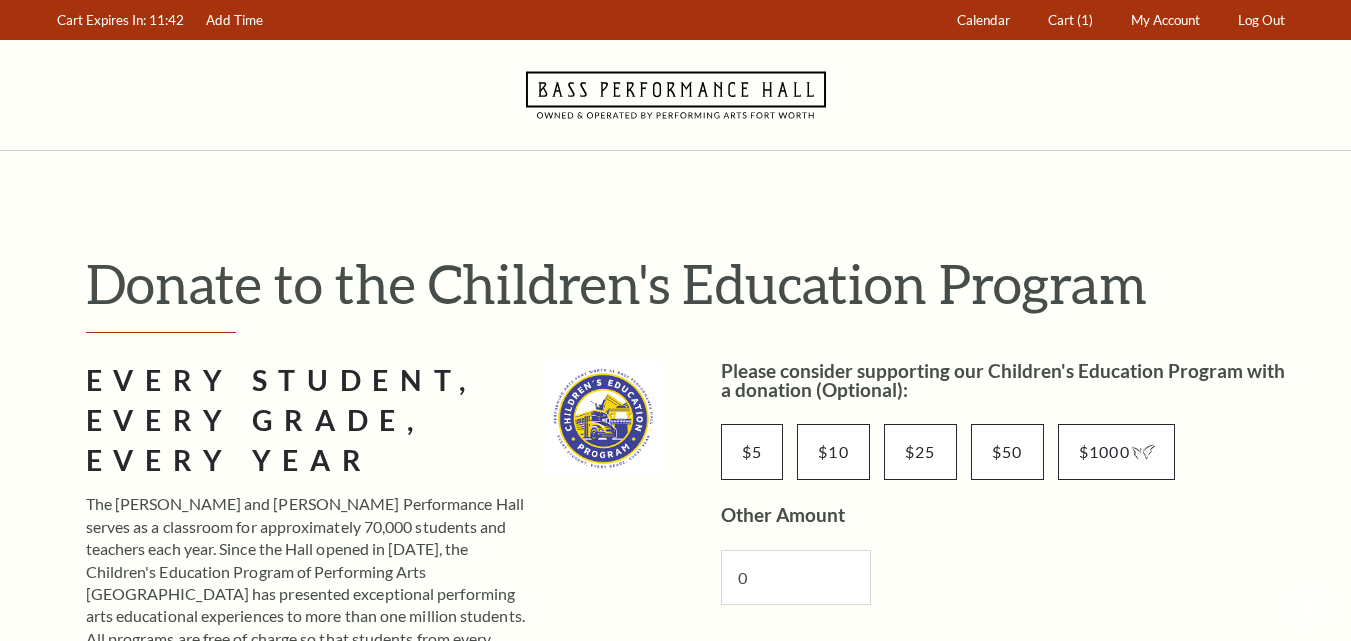 scroll, scrollTop: 0, scrollLeft: 0, axis: both 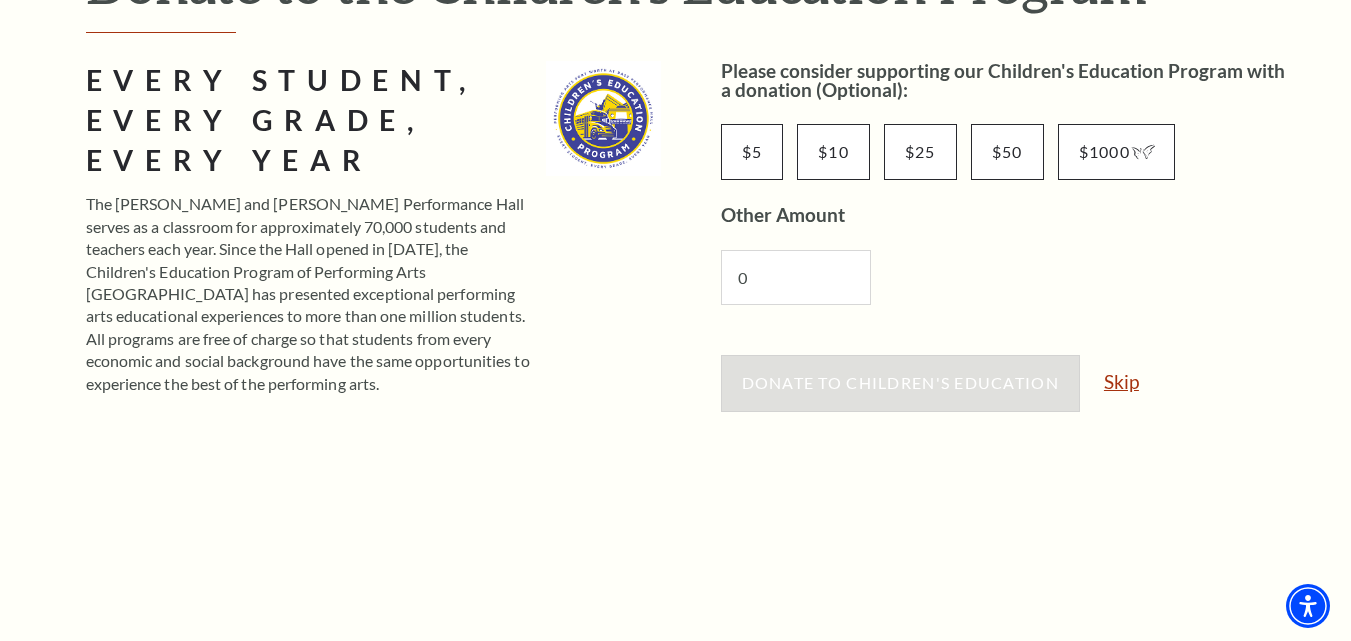 click on "Skip" at bounding box center (1121, 381) 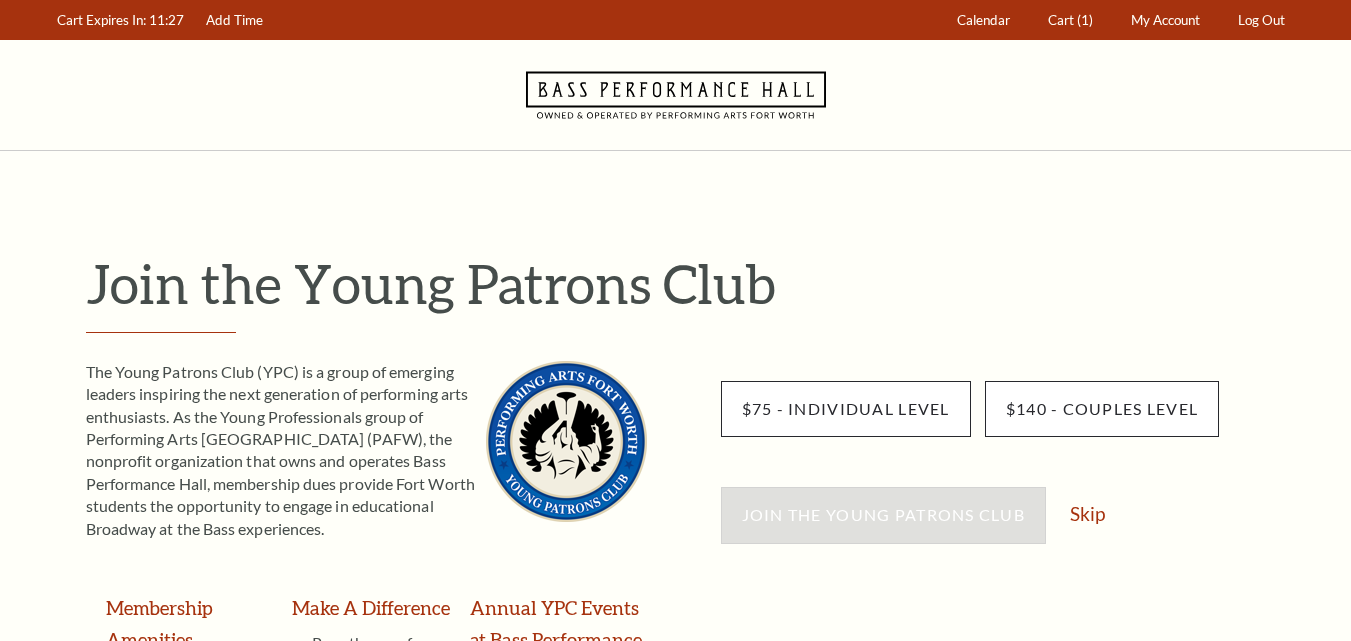 scroll, scrollTop: 0, scrollLeft: 0, axis: both 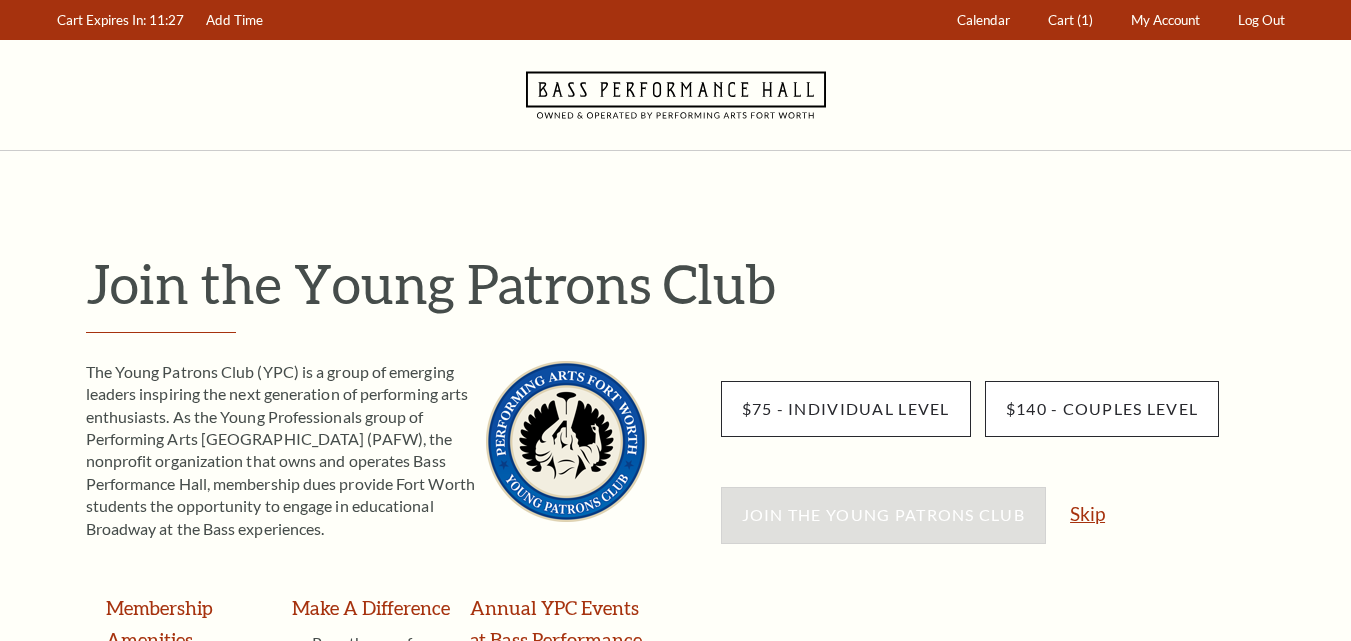 click on "Skip" at bounding box center (1087, 513) 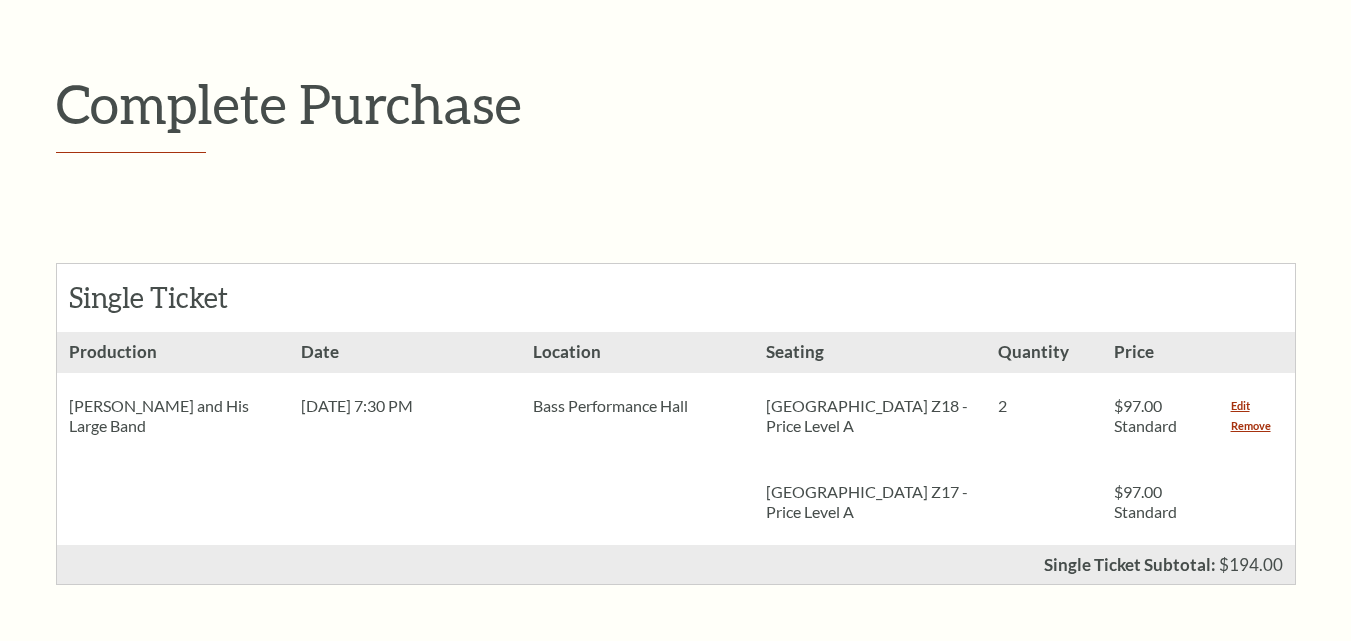 scroll, scrollTop: 319, scrollLeft: 0, axis: vertical 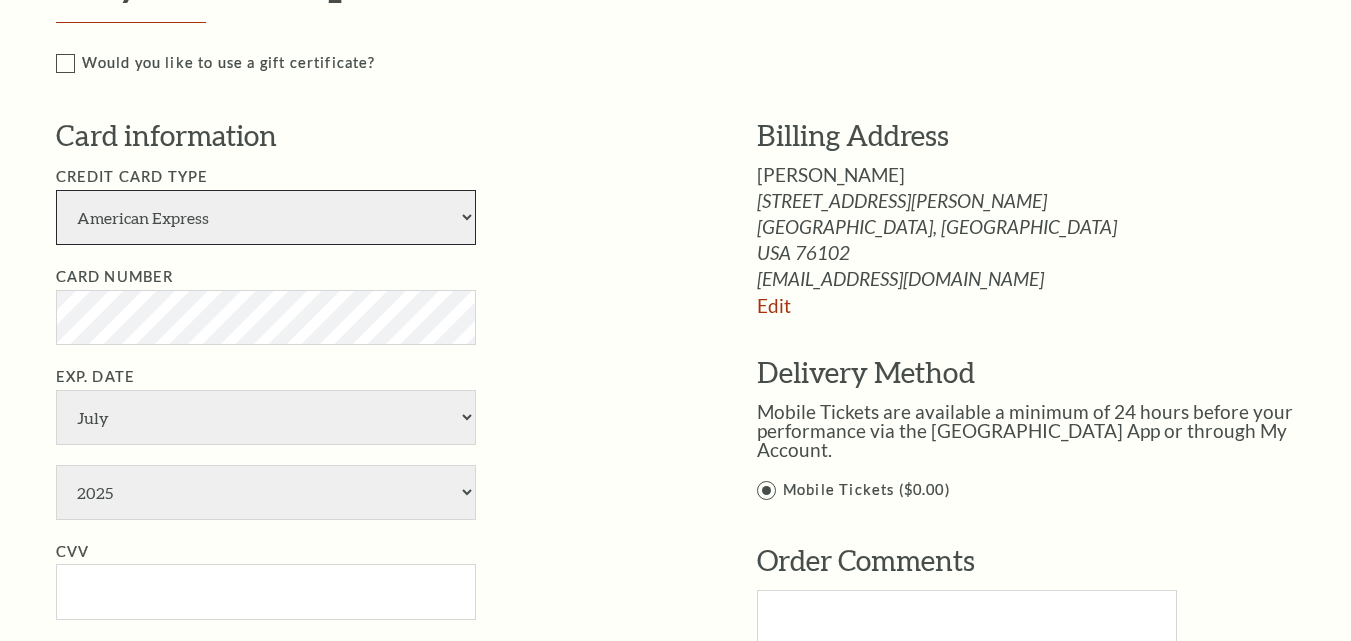 click on "American Express
Visa
Master Card
Discover" at bounding box center [266, 217] 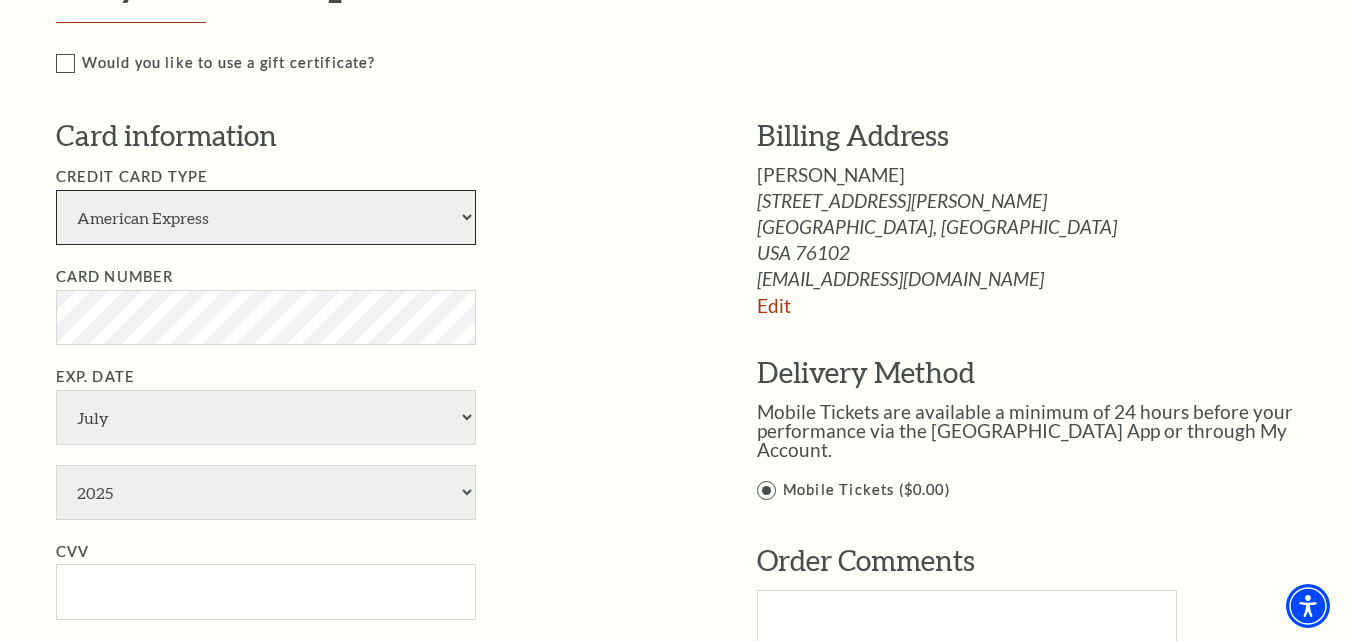 select on "24" 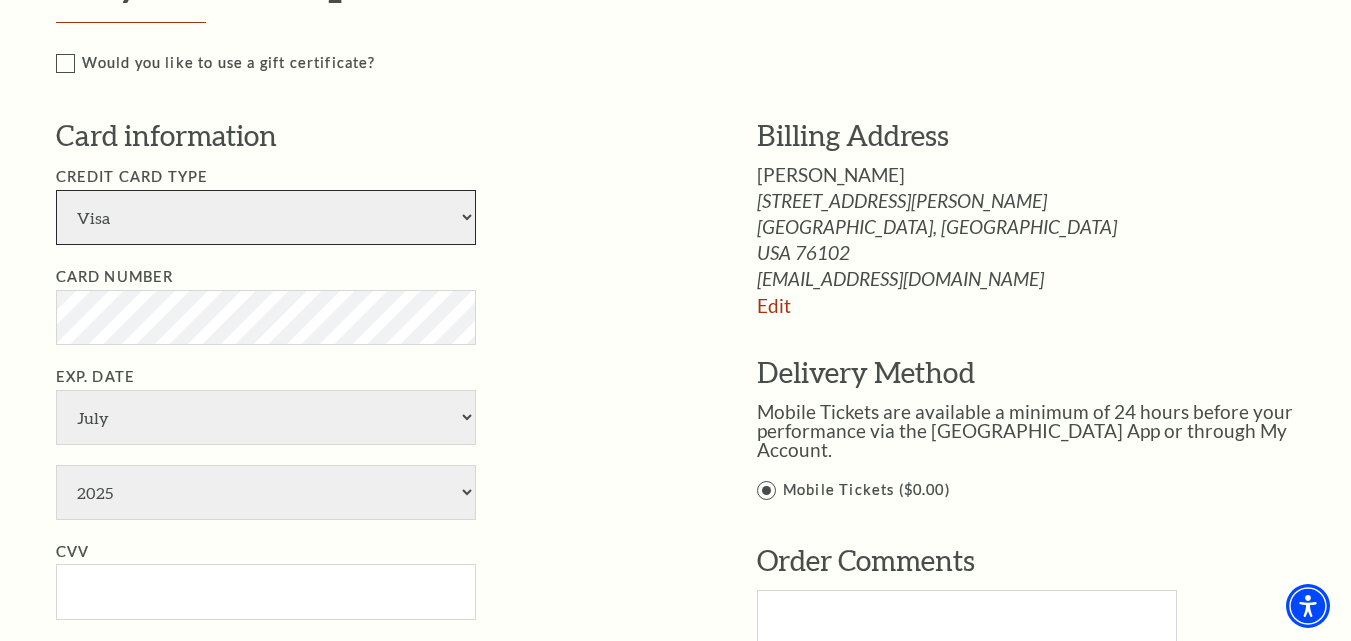 click on "American Express
Visa
Master Card
Discover" at bounding box center [266, 217] 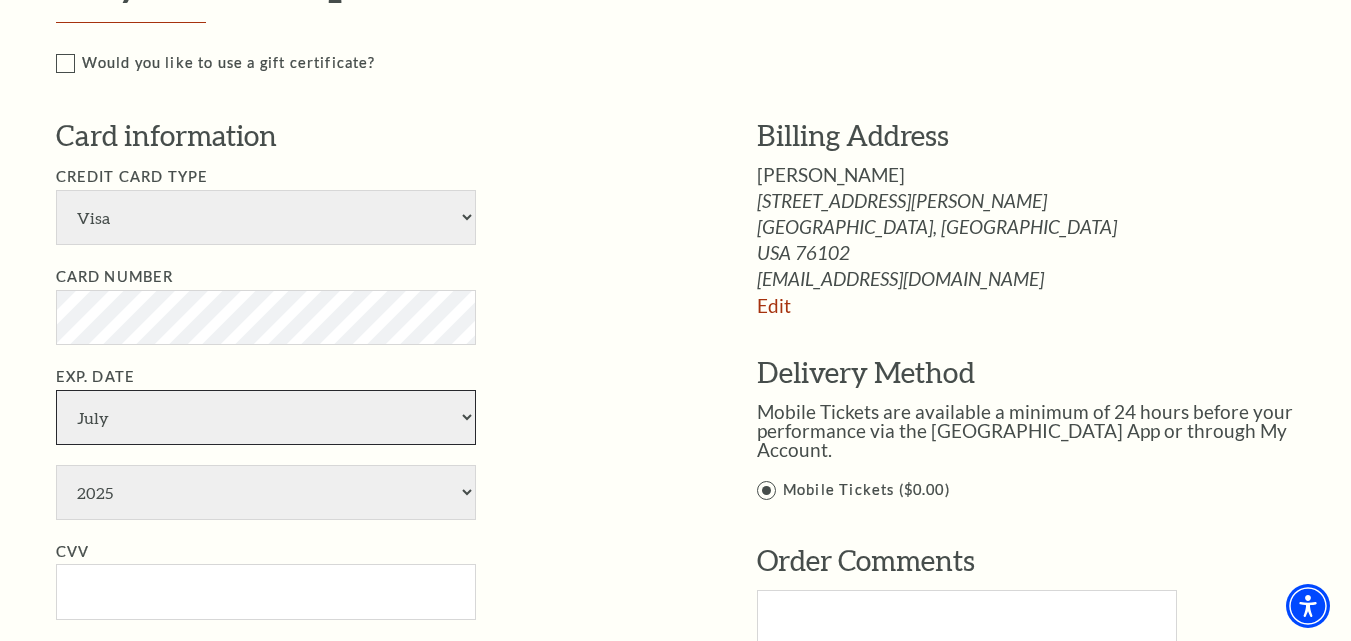 click on "January
February
March
April
May
June
July
August
September
October
November
December" at bounding box center [266, 417] 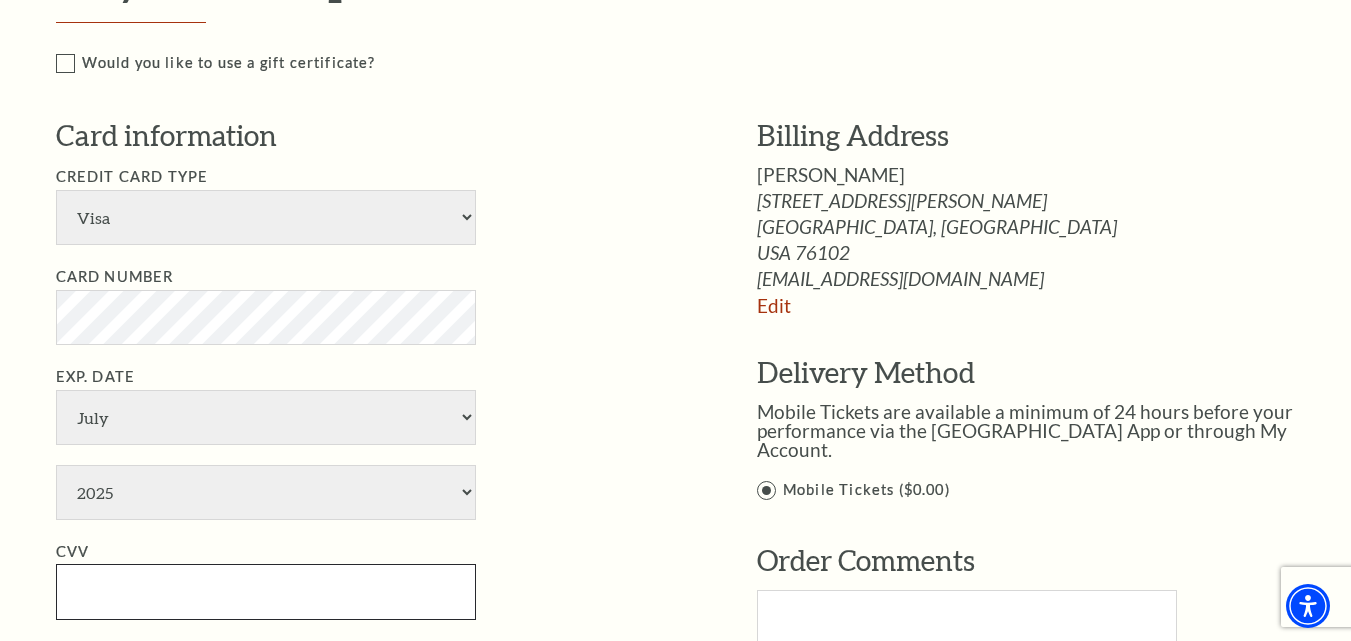 click on "CVV" at bounding box center [266, 591] 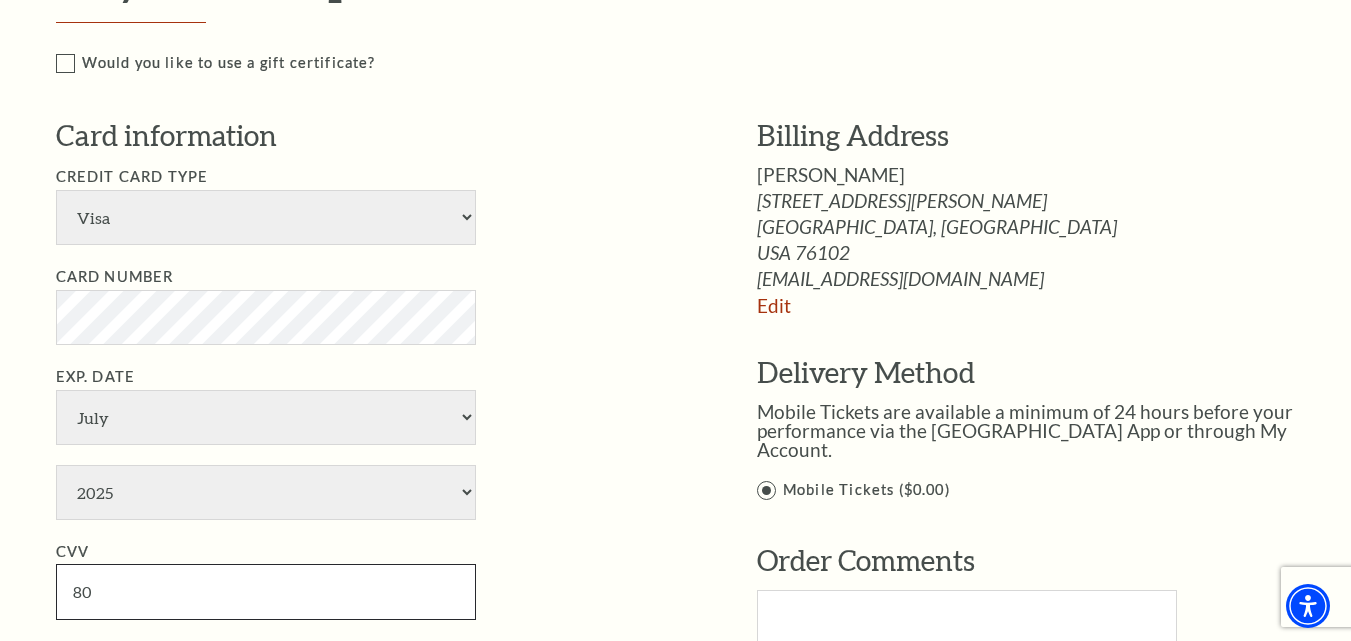 type on "8" 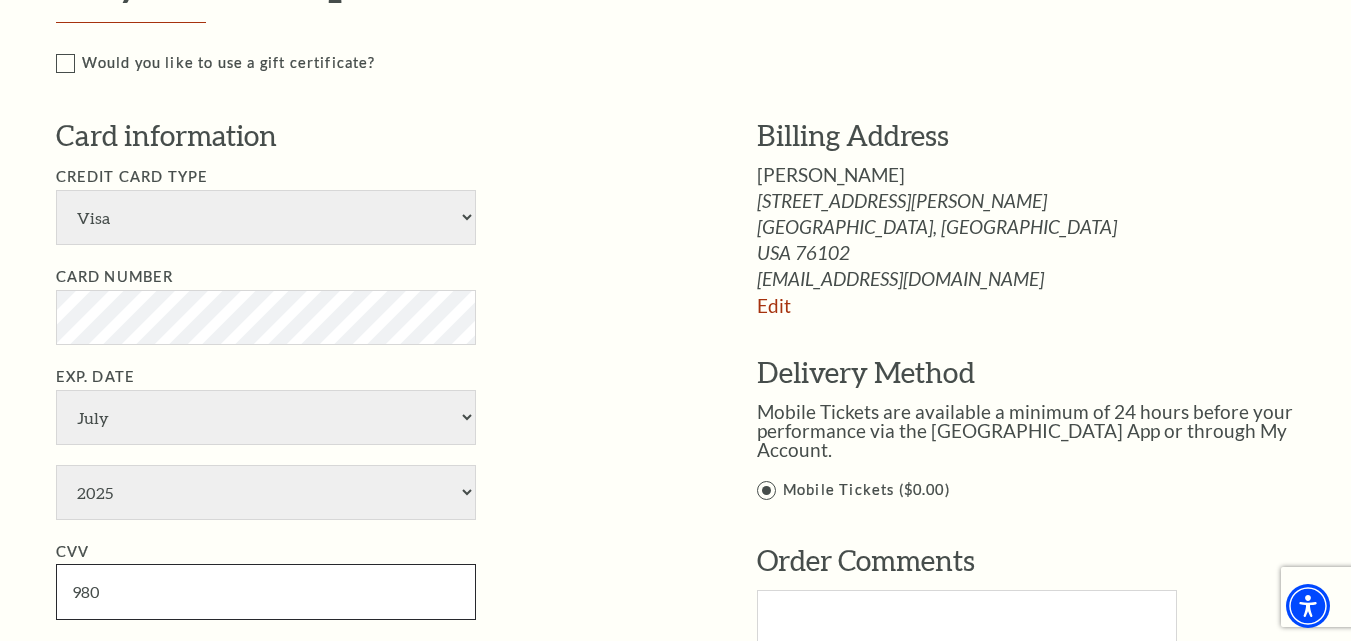 type on "980" 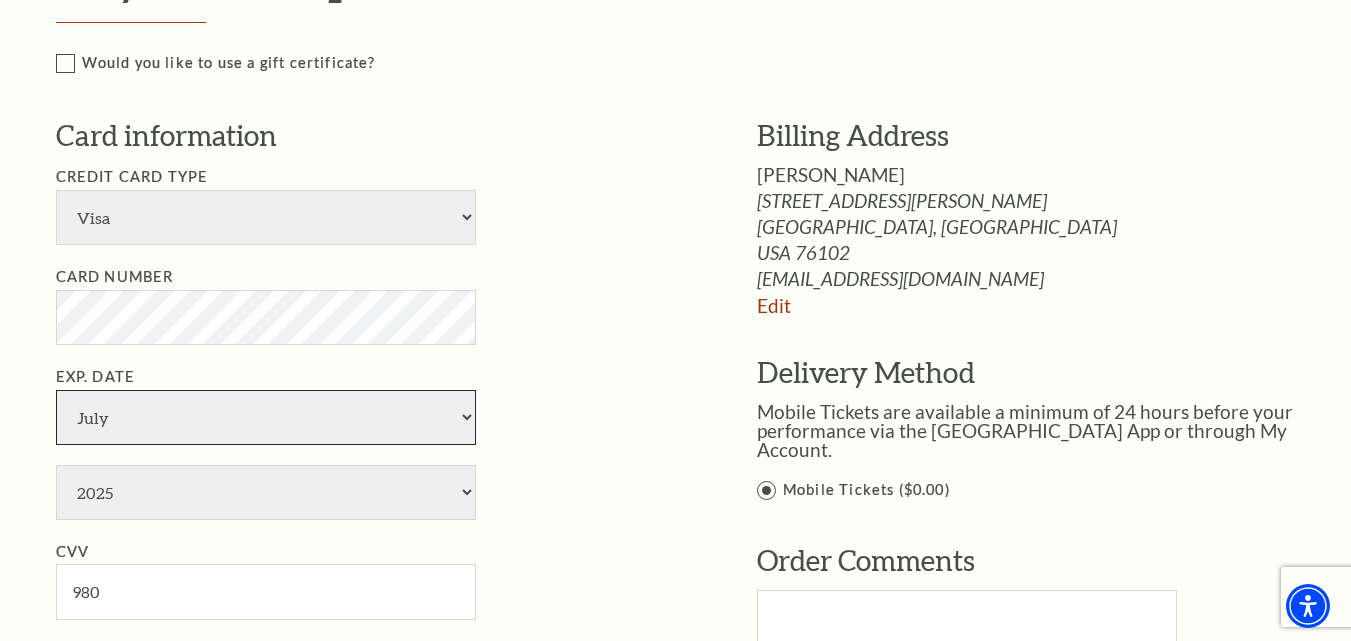 click on "January
February
March
April
May
June
July
August
September
October
November
December" at bounding box center [266, 417] 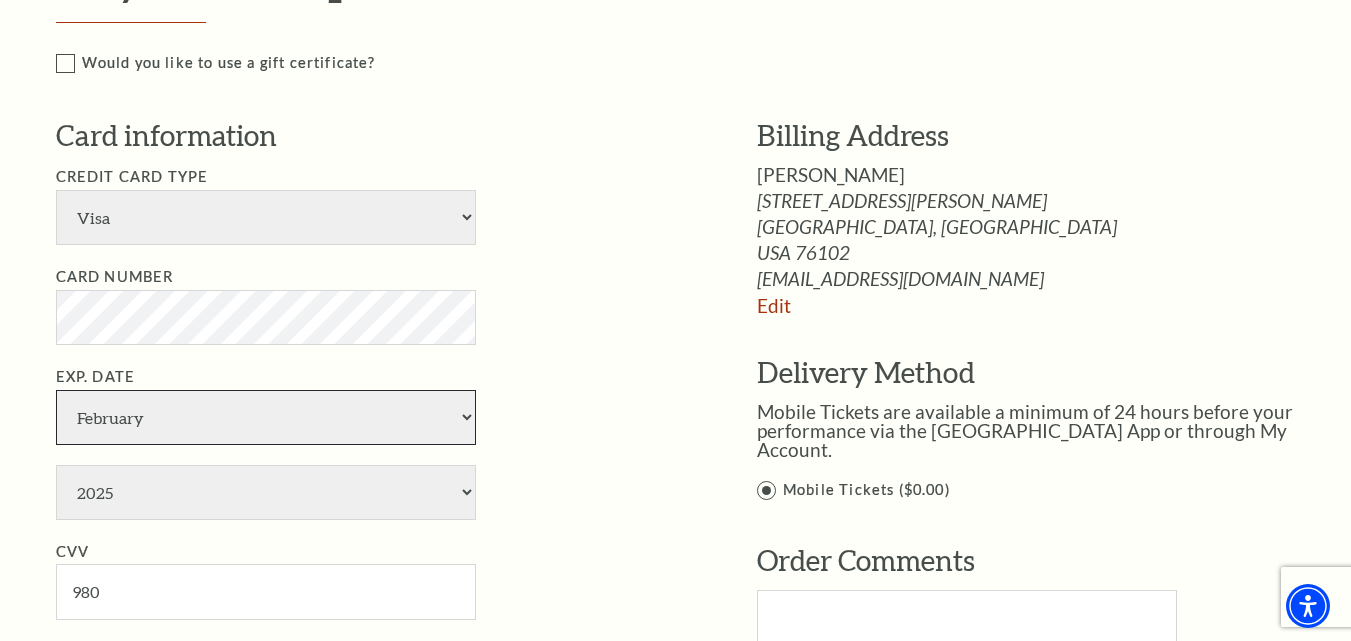 click on "January
February
March
April
May
June
July
August
September
October
November
December" at bounding box center [266, 417] 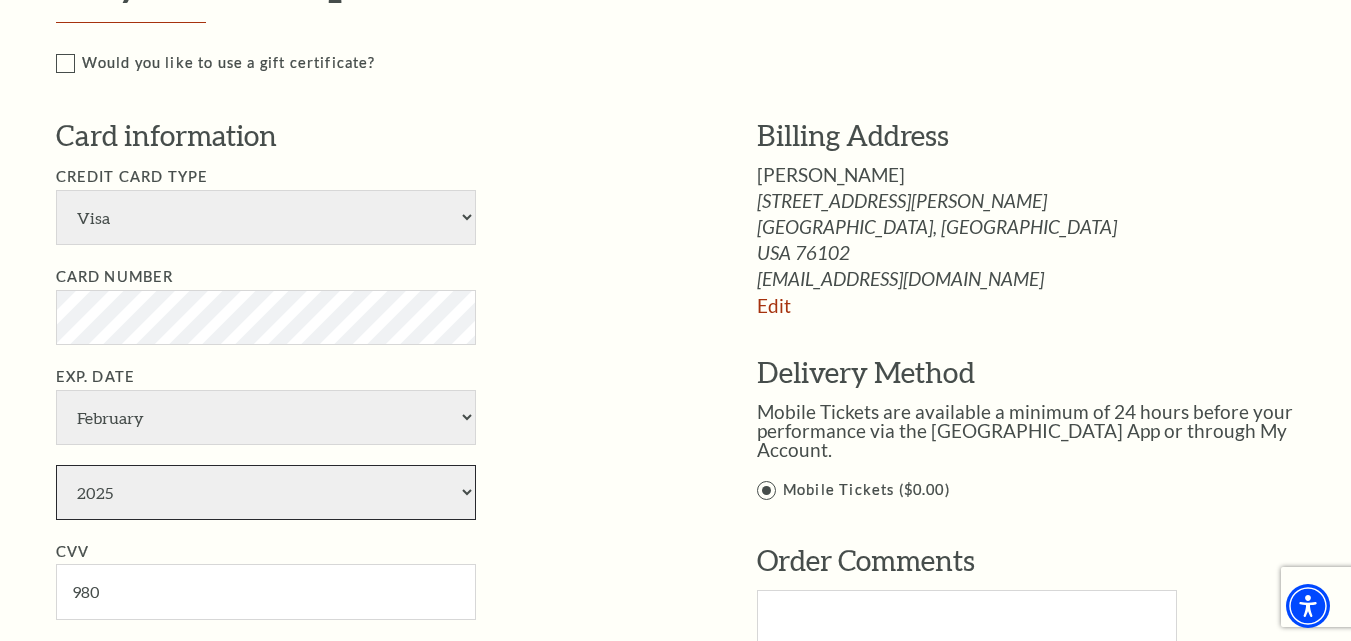 click on "2025
2026
2027
2028
2029
2030
2031
2032
2033
2034" at bounding box center (266, 492) 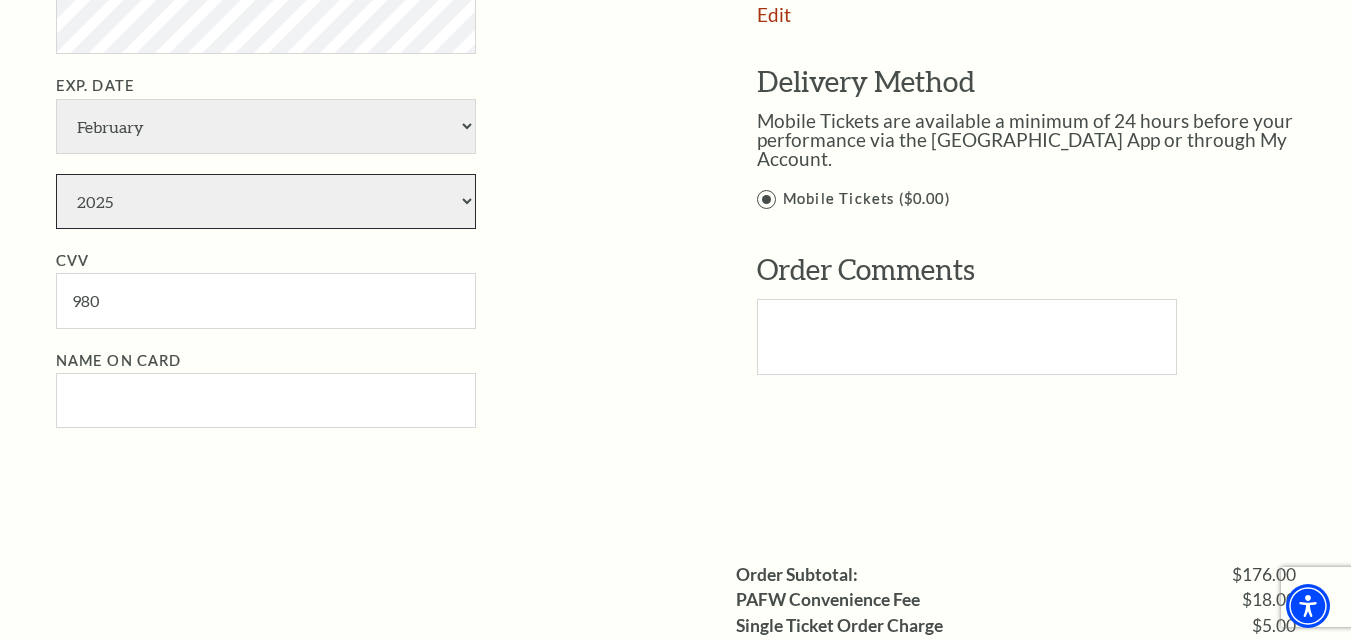scroll, scrollTop: 1300, scrollLeft: 0, axis: vertical 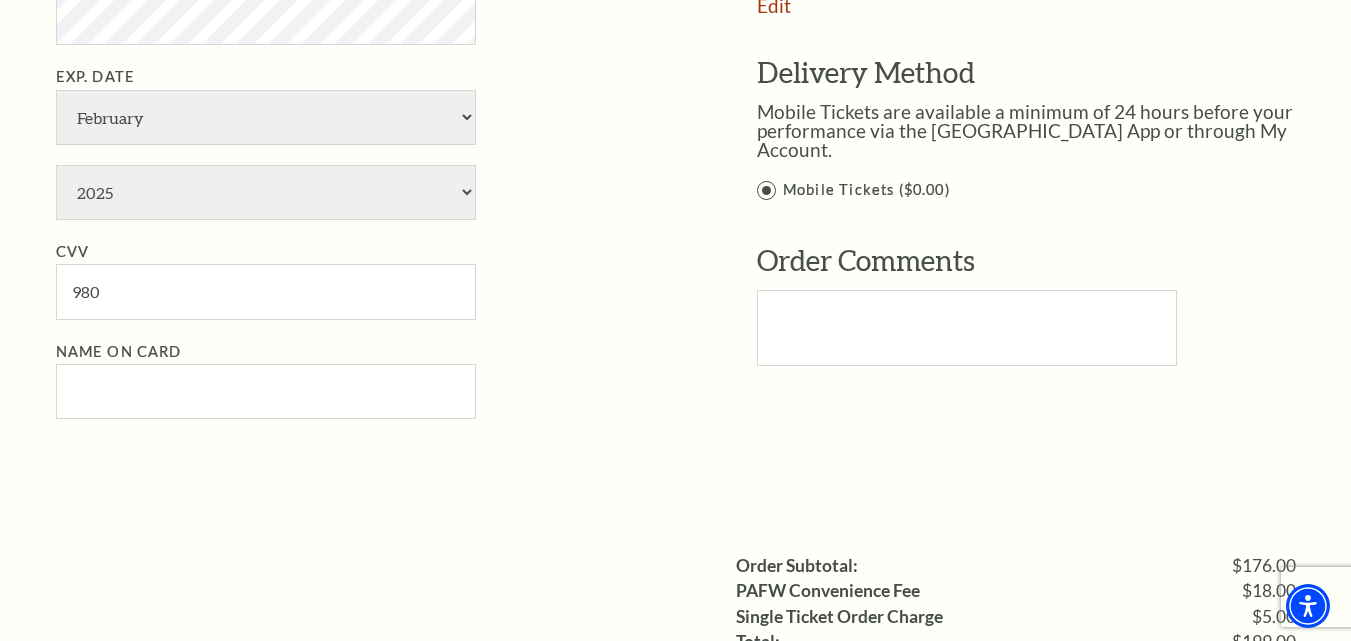 click on "Credit Card Type
American Express
Visa
Master Card
Discover
Card Number
Exp. Date
January
February
March
April
May
June
July
August
September
October
November
December
2025
2026
2027
2028
2029" at bounding box center [376, 142] 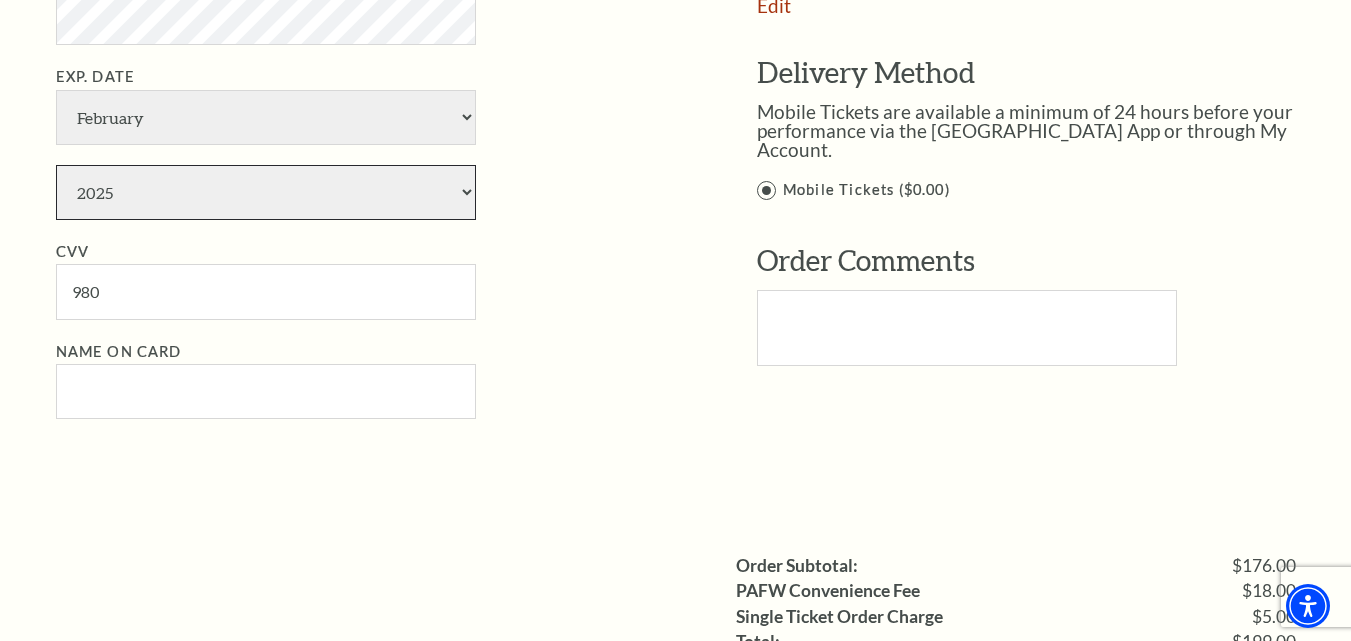 drag, startPoint x: 199, startPoint y: 203, endPoint x: 197, endPoint y: 218, distance: 15.132746 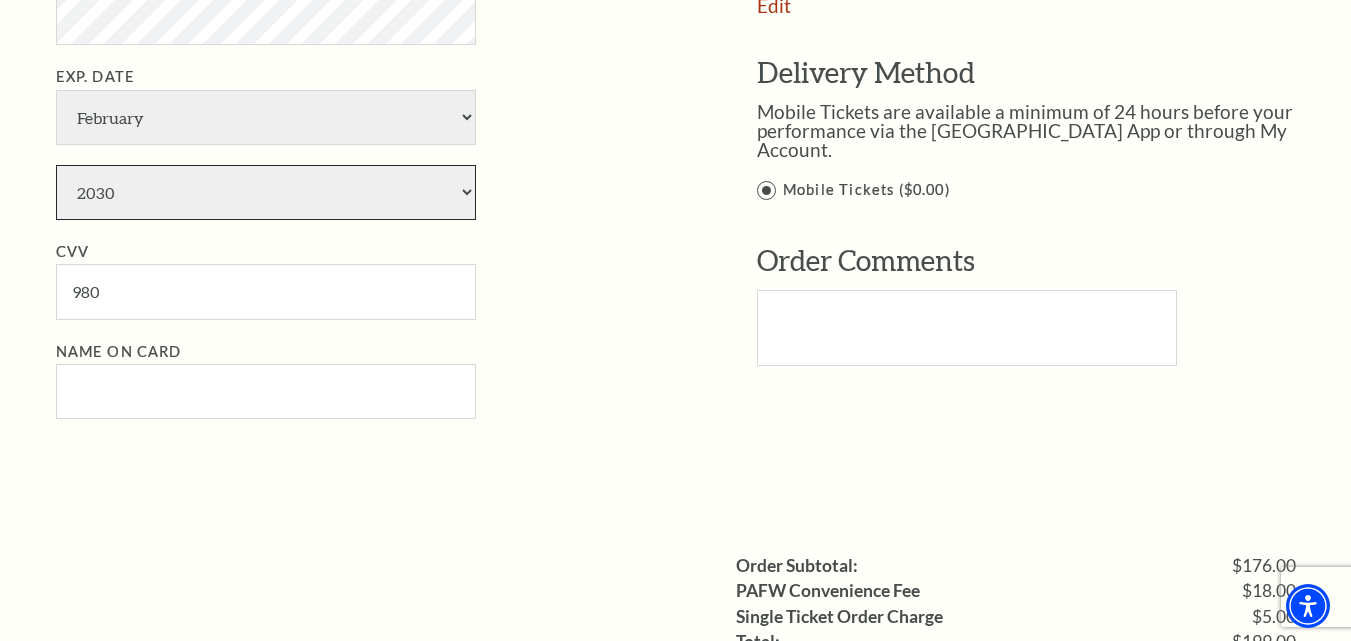 click on "2025
2026
2027
2028
2029
2030
2031
2032
2033
2034" at bounding box center [266, 192] 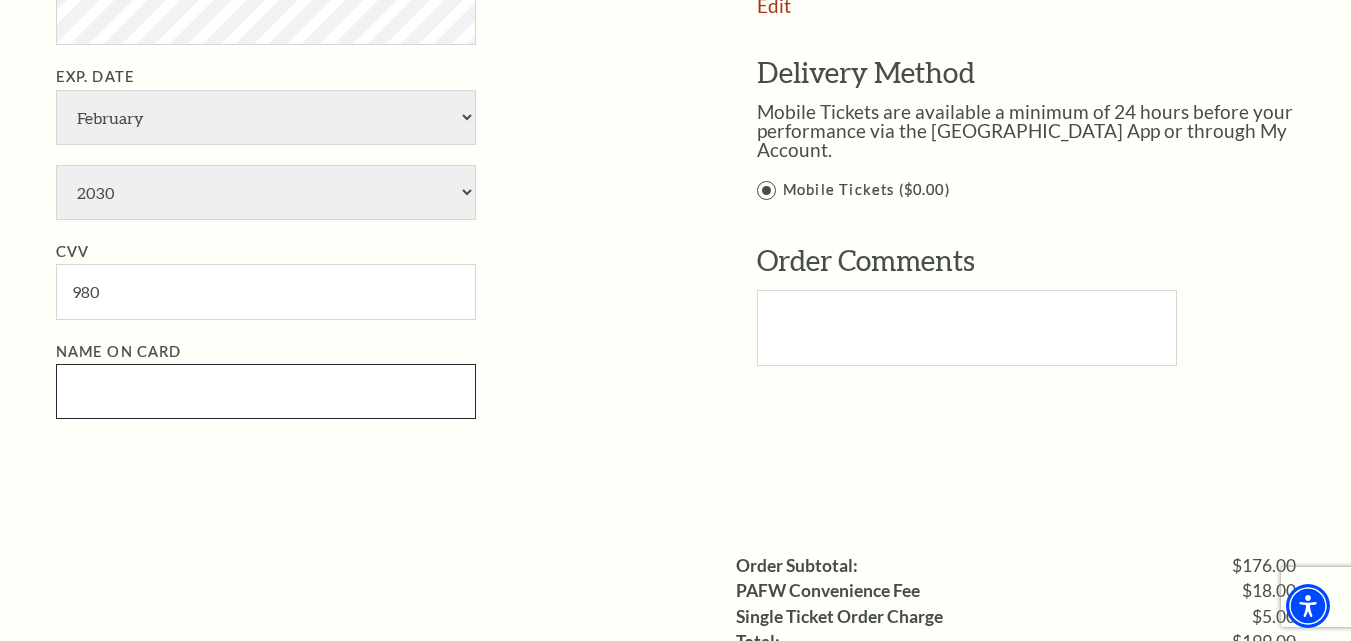 click on "Name on Card" at bounding box center [266, 391] 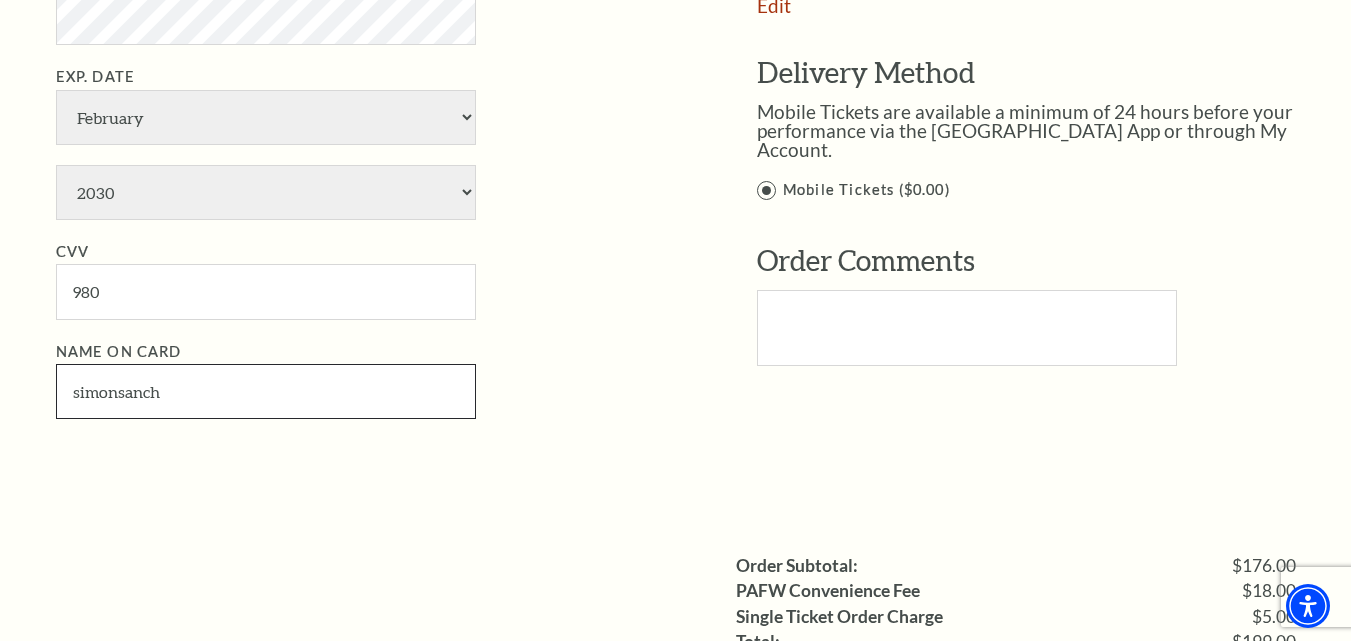 click on "simonsanch" at bounding box center (266, 391) 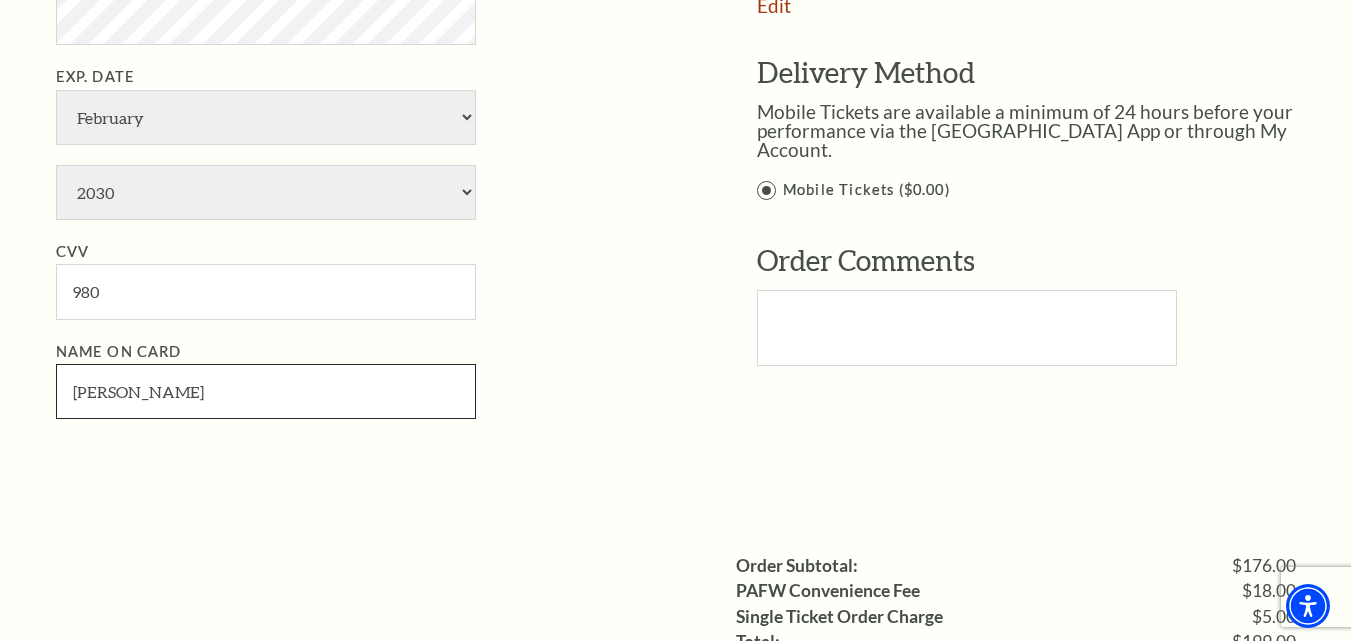 click on "simon sanch" at bounding box center (266, 391) 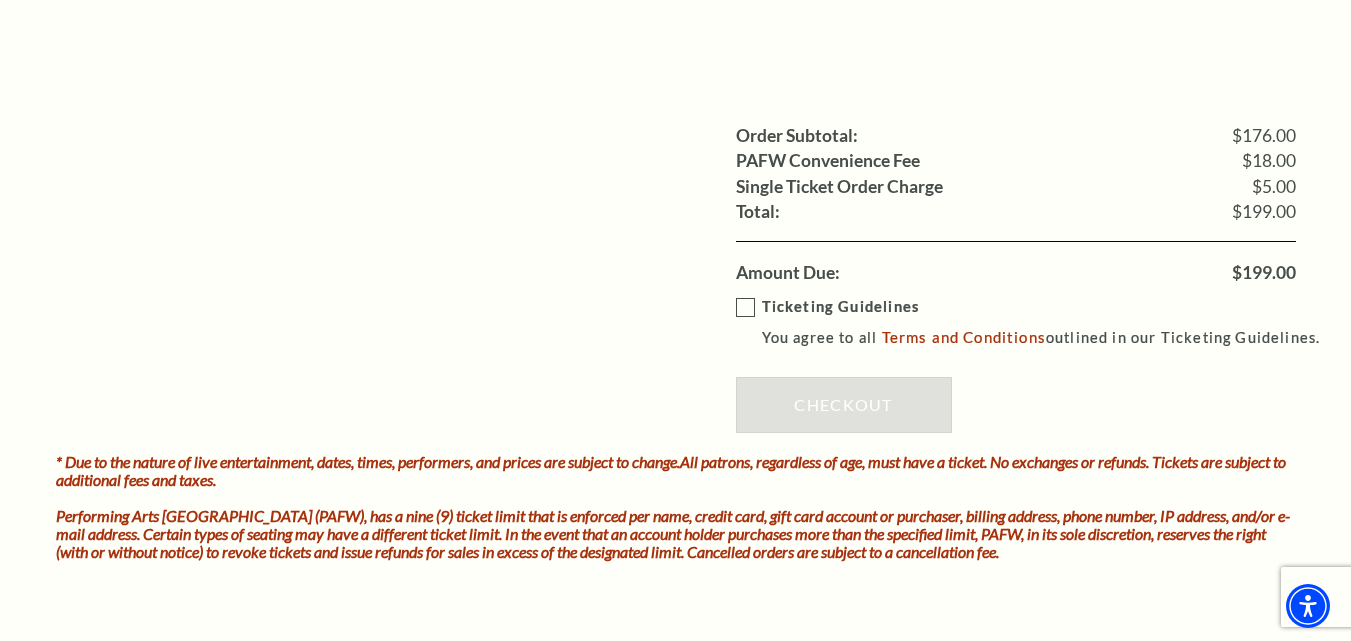 scroll, scrollTop: 1800, scrollLeft: 0, axis: vertical 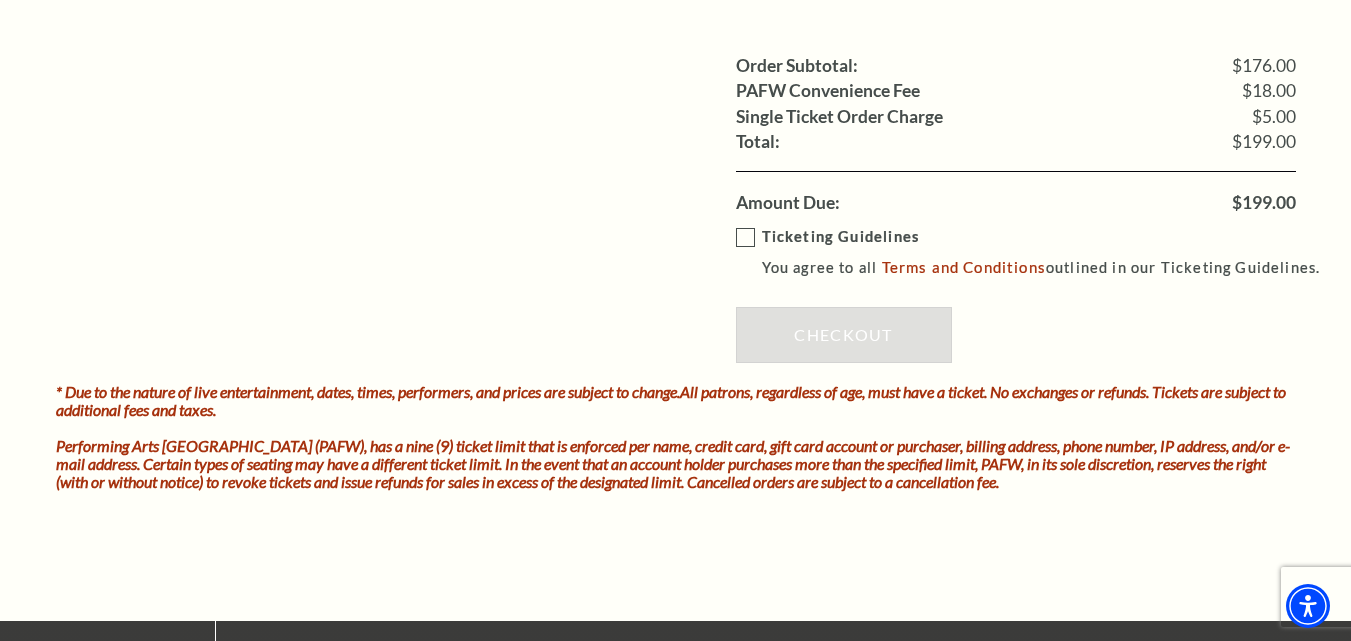 type on "simon sanchez" 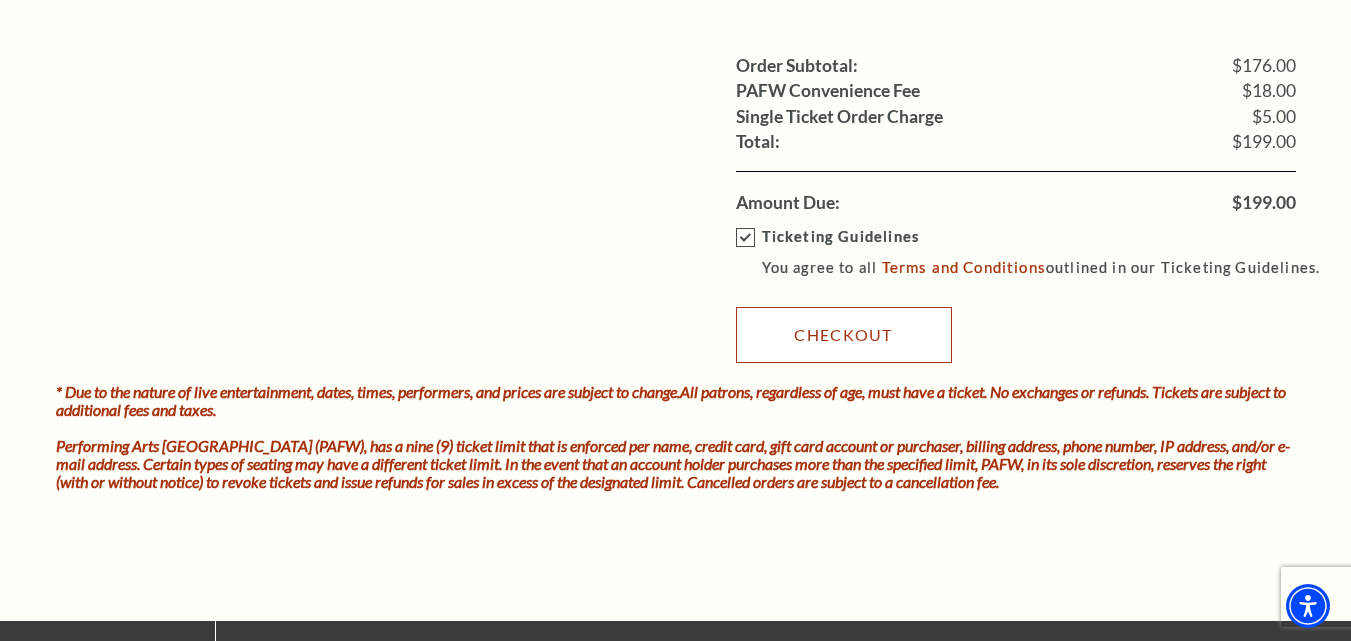 click on "Checkout" at bounding box center (844, 335) 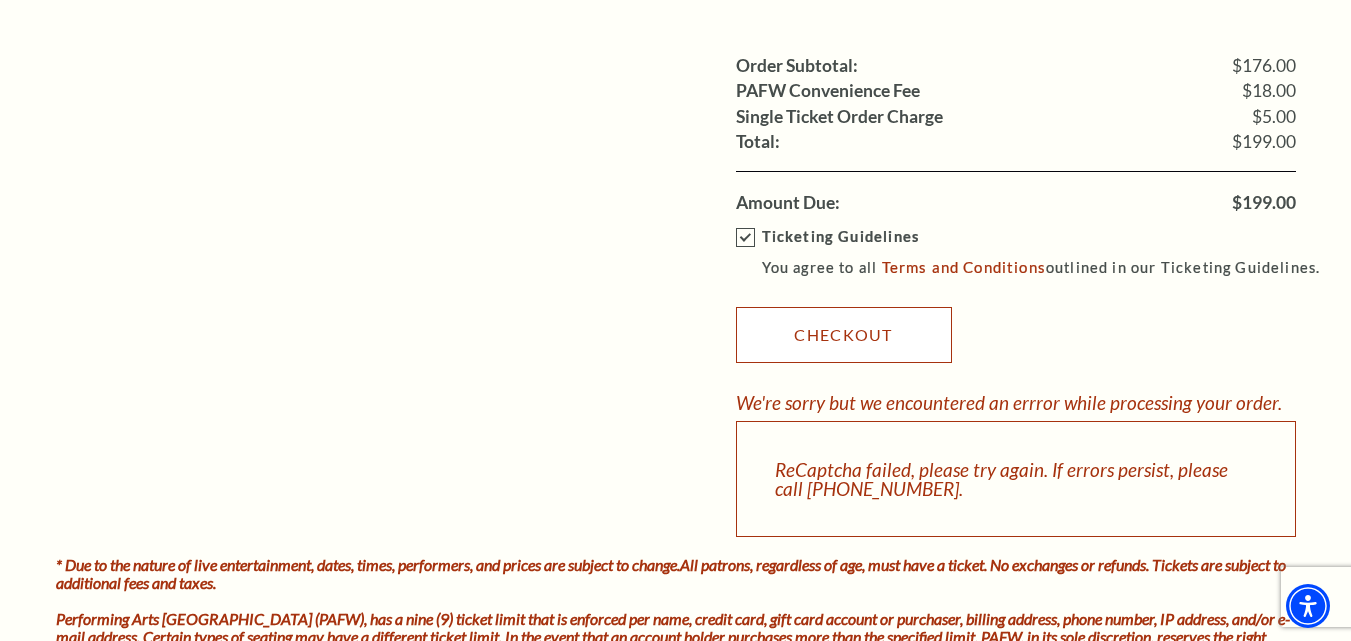 click on "Checkout" at bounding box center (844, 335) 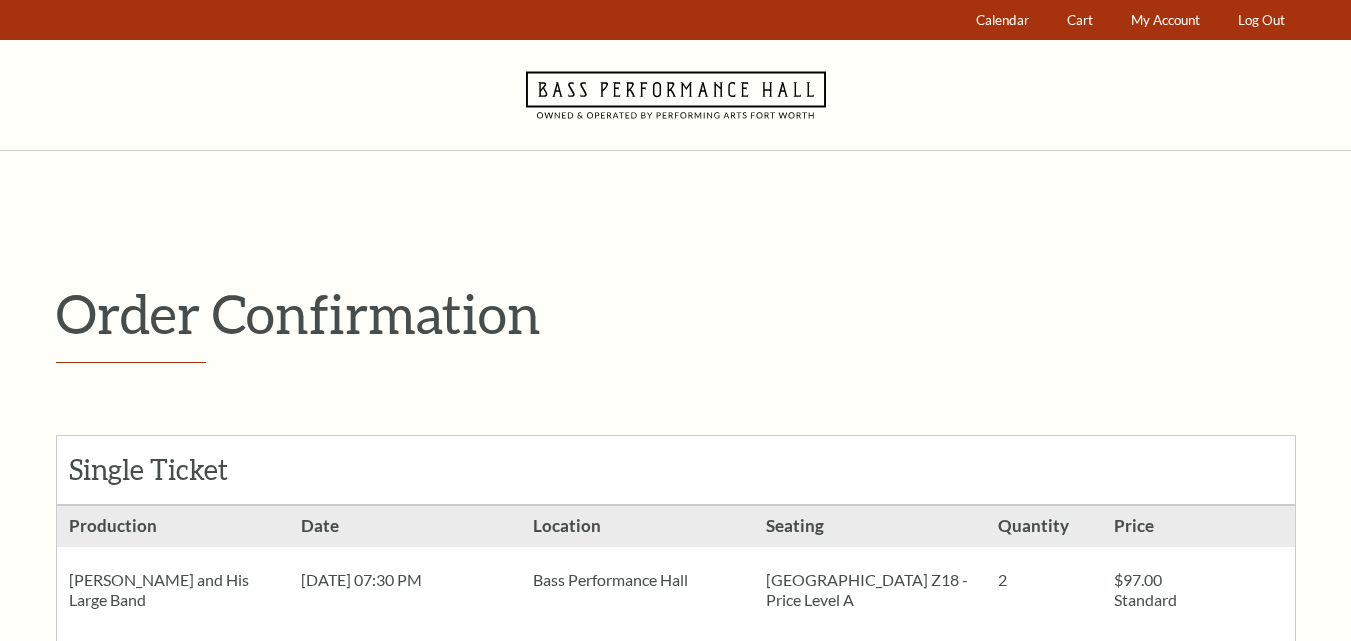scroll, scrollTop: 0, scrollLeft: 0, axis: both 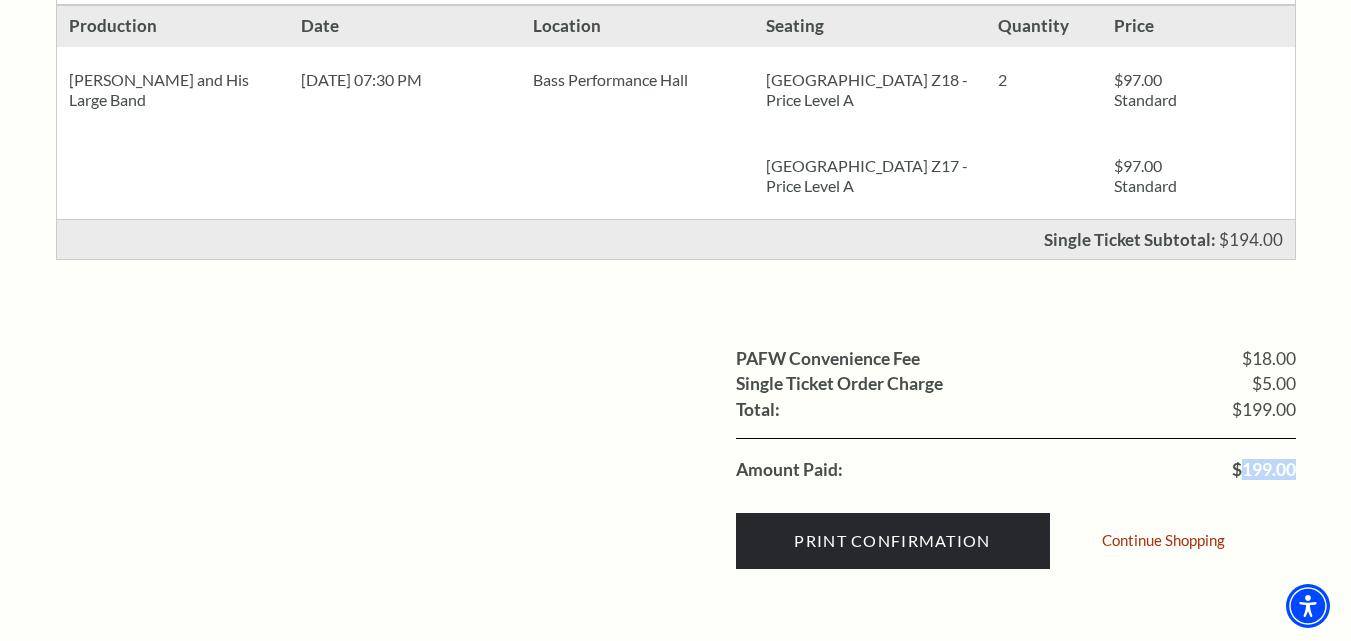 click on "$199.00" at bounding box center [1264, 470] 